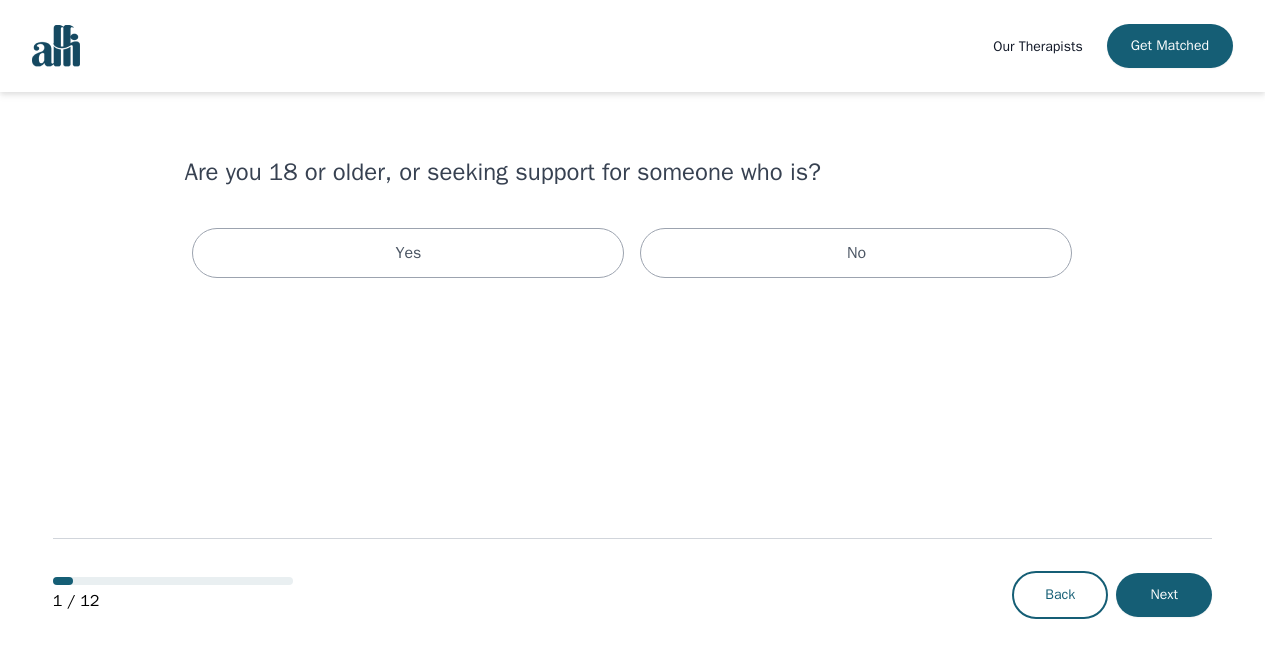scroll, scrollTop: 0, scrollLeft: 0, axis: both 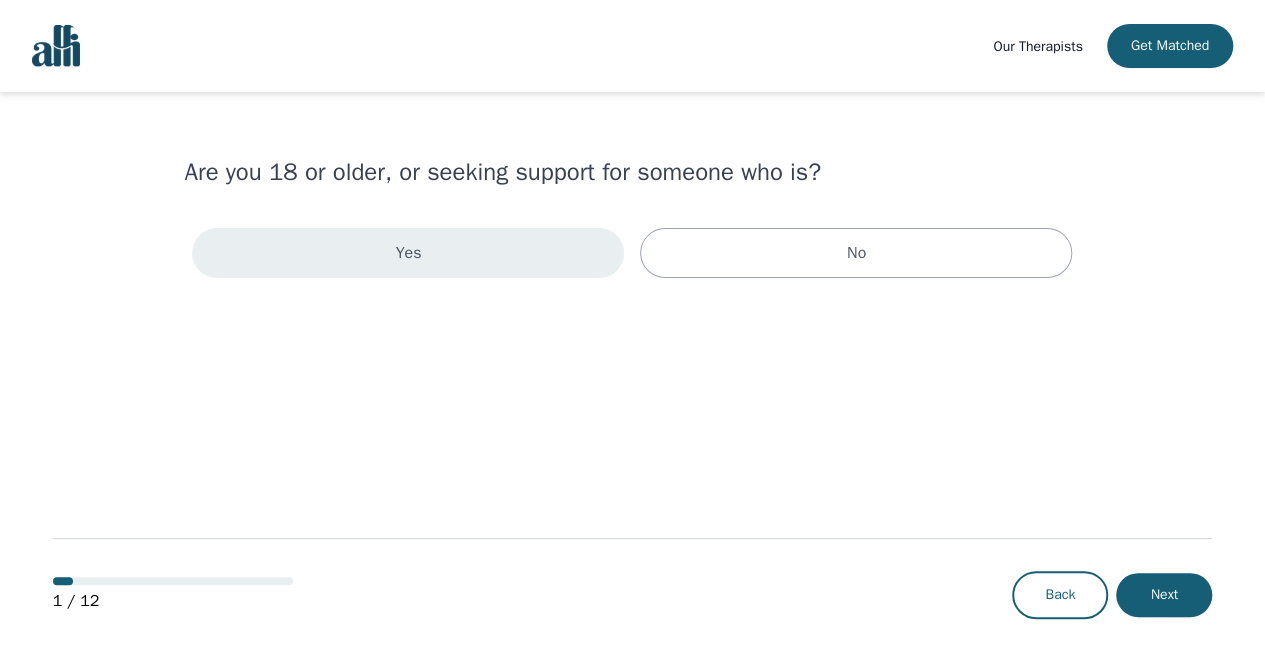 click on "Yes" at bounding box center (408, 253) 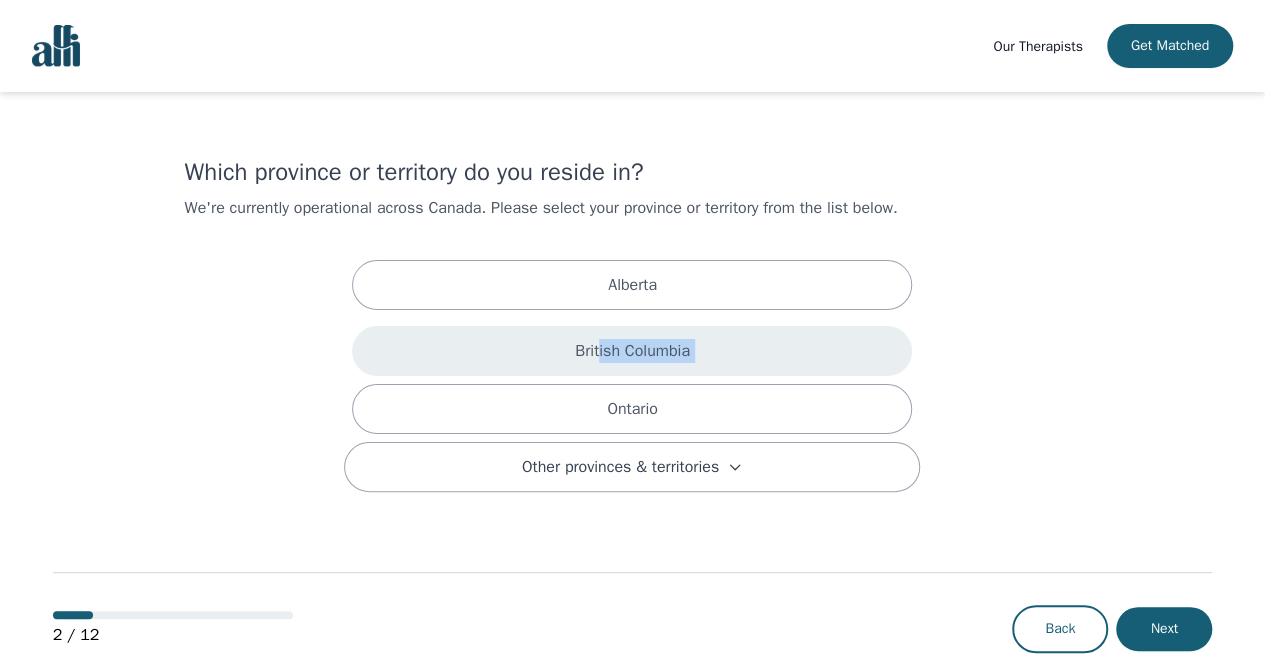 drag, startPoint x: 601, startPoint y: 382, endPoint x: 599, endPoint y: 357, distance: 25.079872 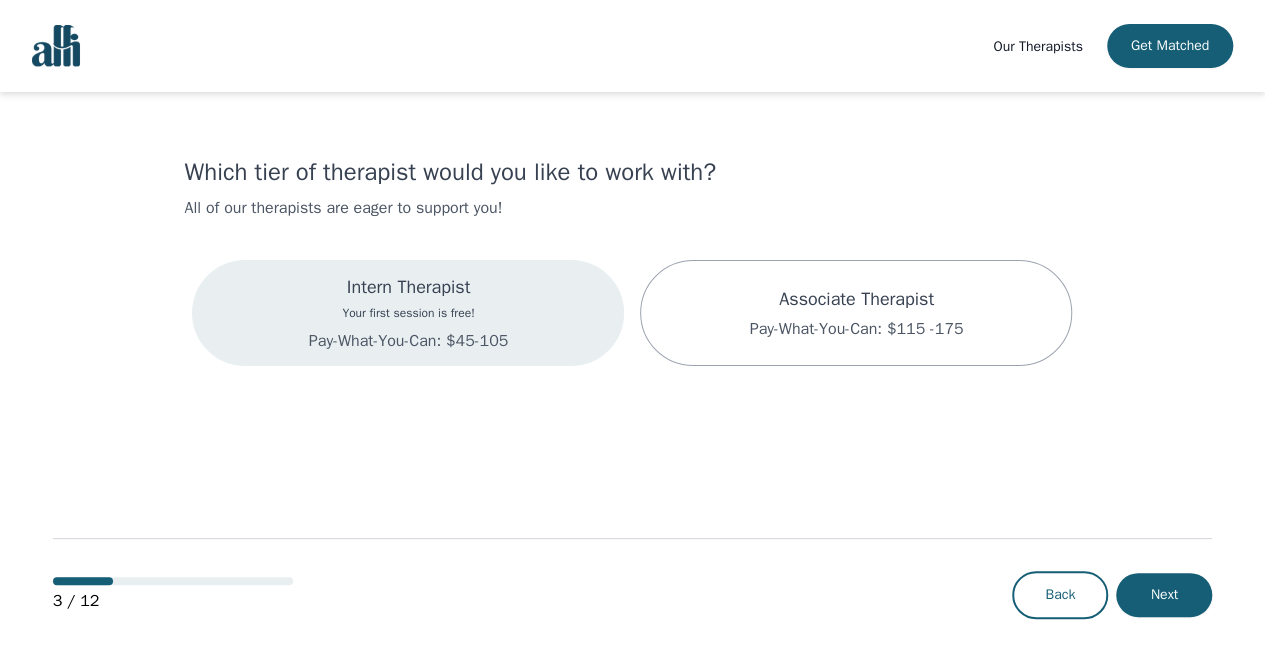 click on "Intern Therapist Your first session is free! Pay-What-You-Can: $45-105" at bounding box center [408, 313] 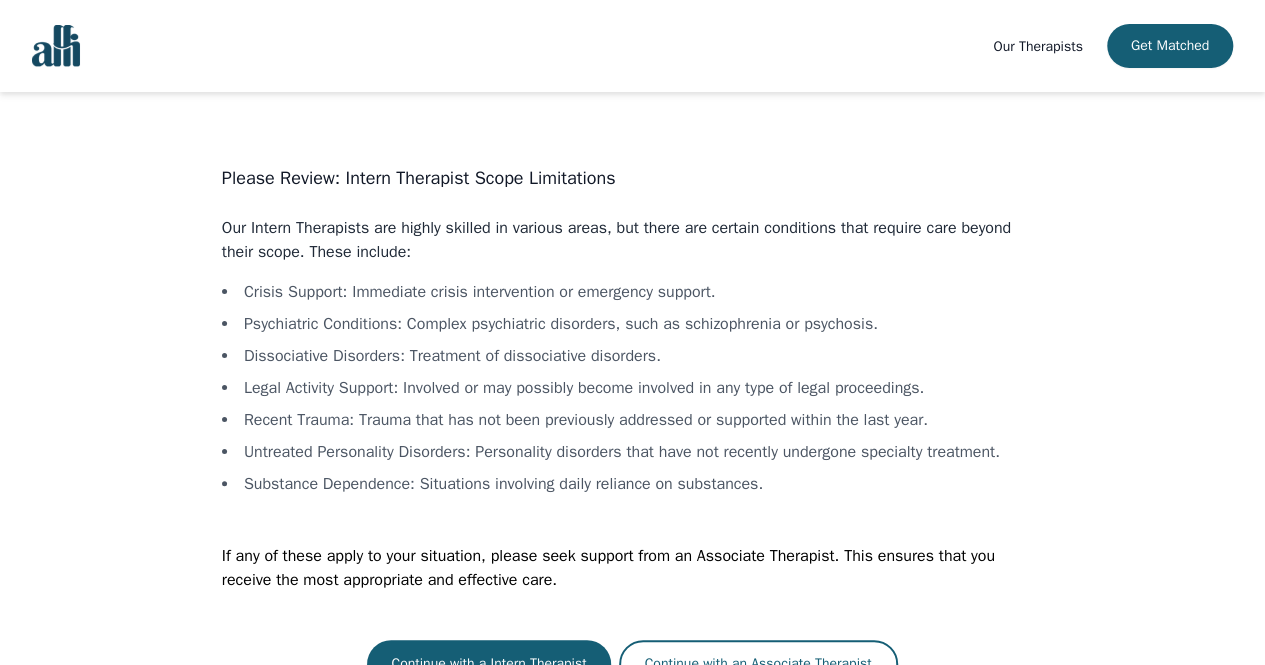 scroll, scrollTop: 22, scrollLeft: 0, axis: vertical 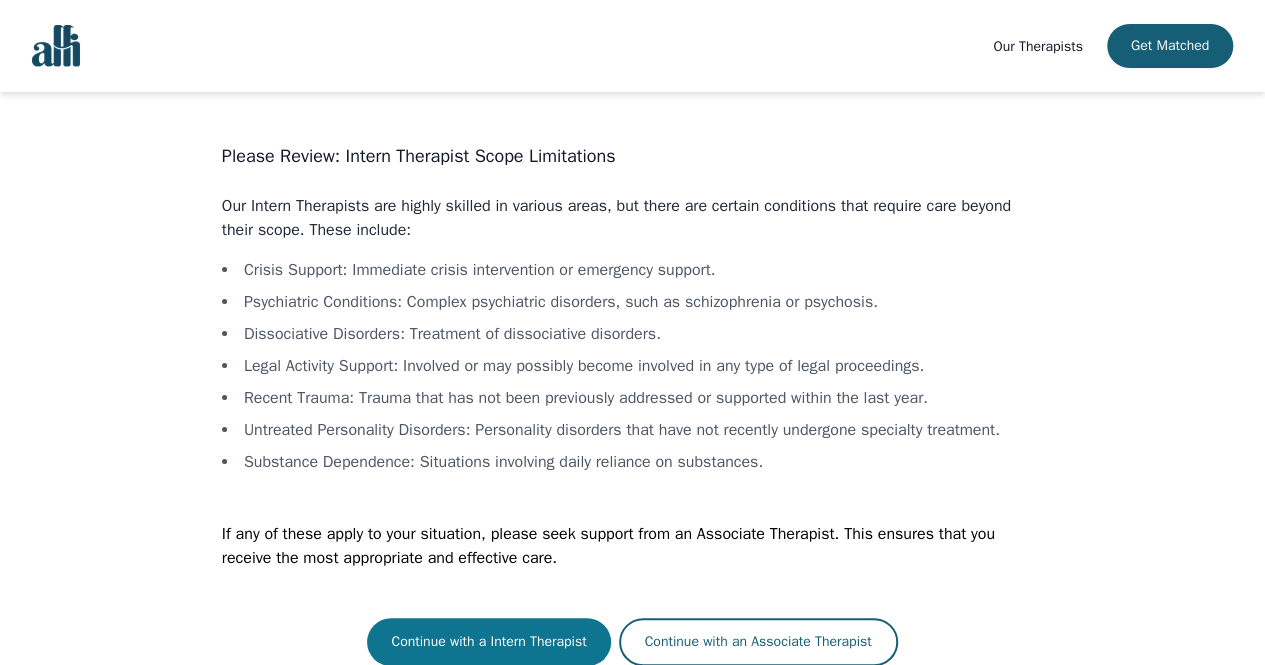 click on "Continue with a Intern Therapist" at bounding box center [488, 642] 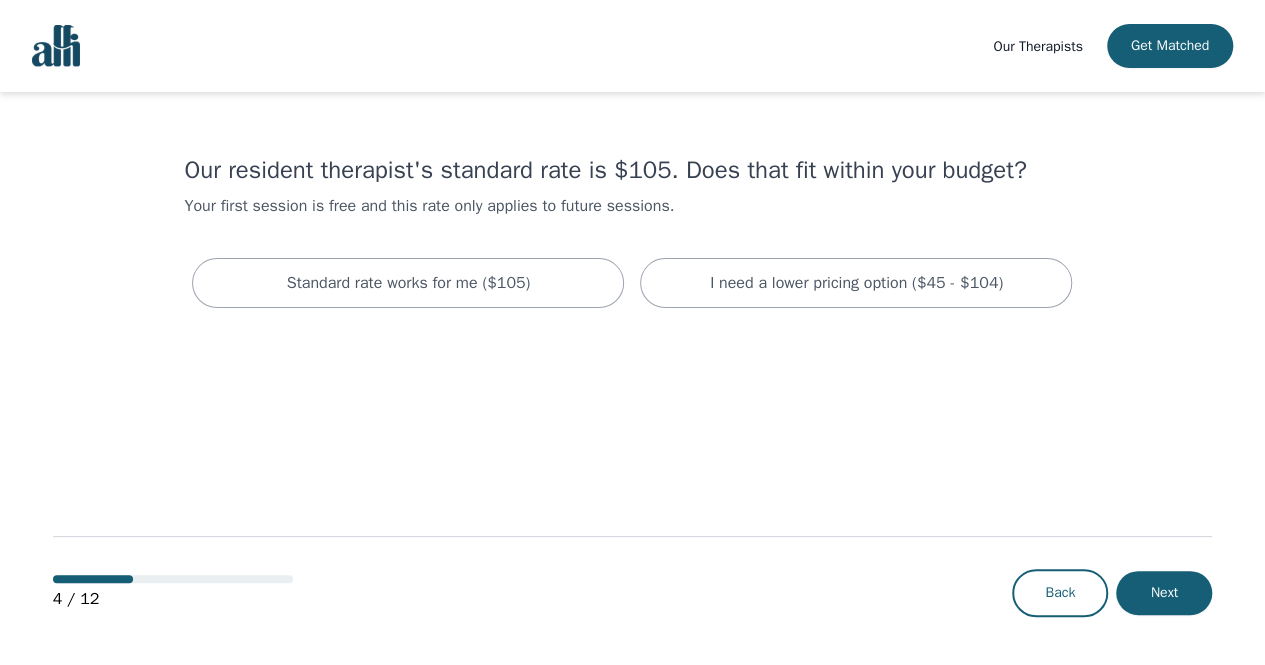 scroll, scrollTop: 0, scrollLeft: 0, axis: both 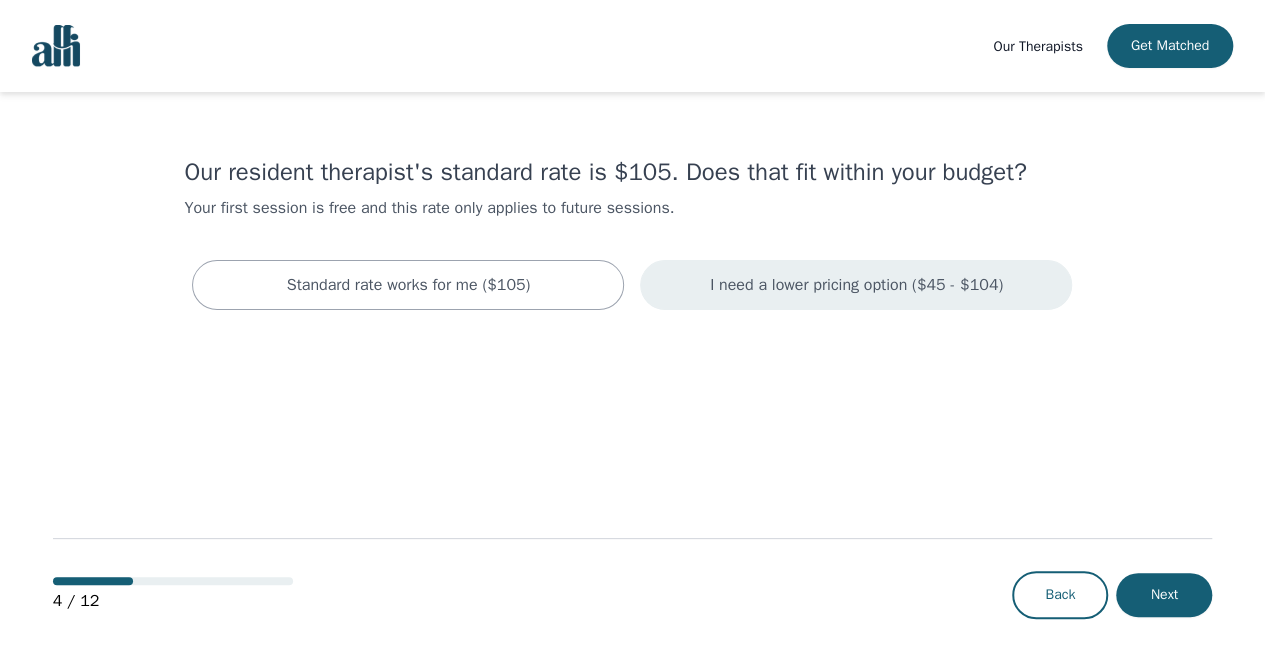 click on "I need a lower pricing option ($45 - $104)" at bounding box center (409, 285) 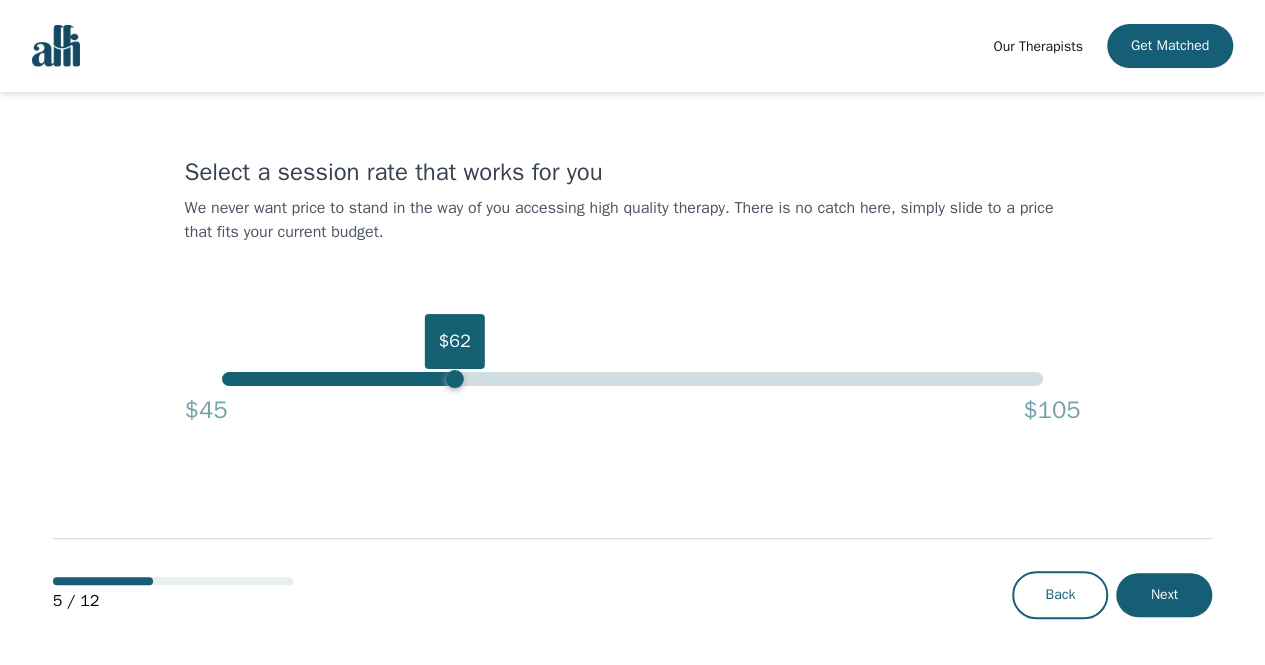 drag, startPoint x: 1048, startPoint y: 381, endPoint x: 449, endPoint y: 409, distance: 599.65405 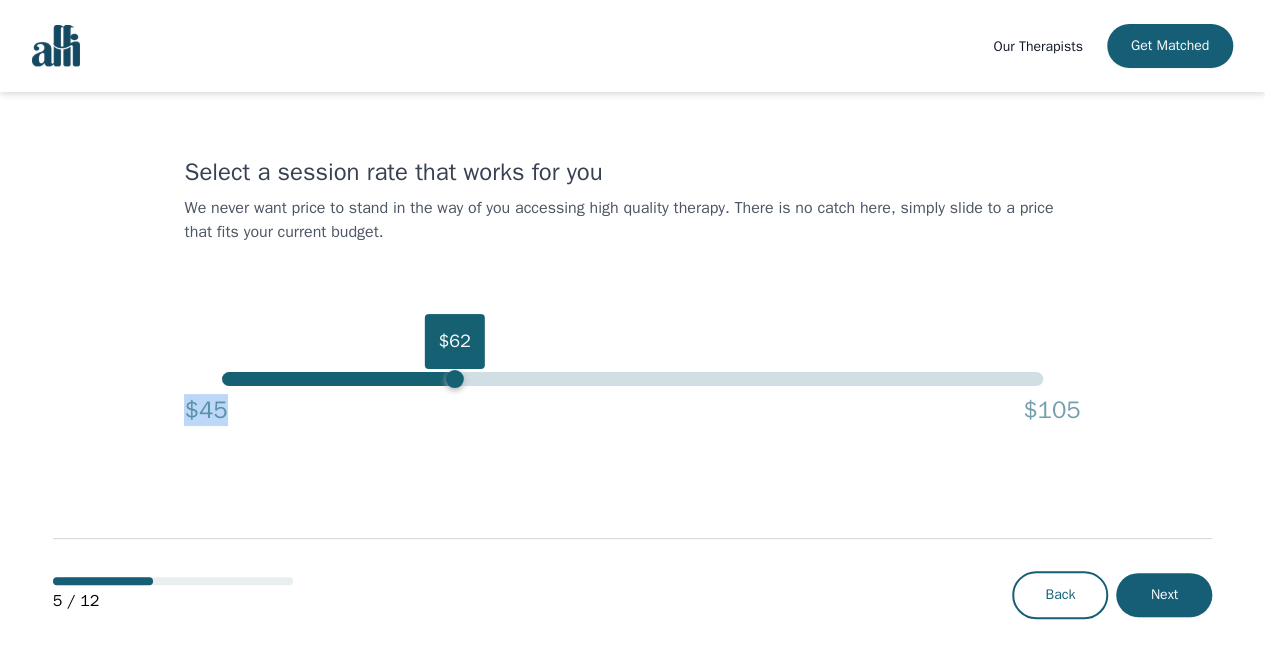 click on "$45 $105" at bounding box center [632, 406] 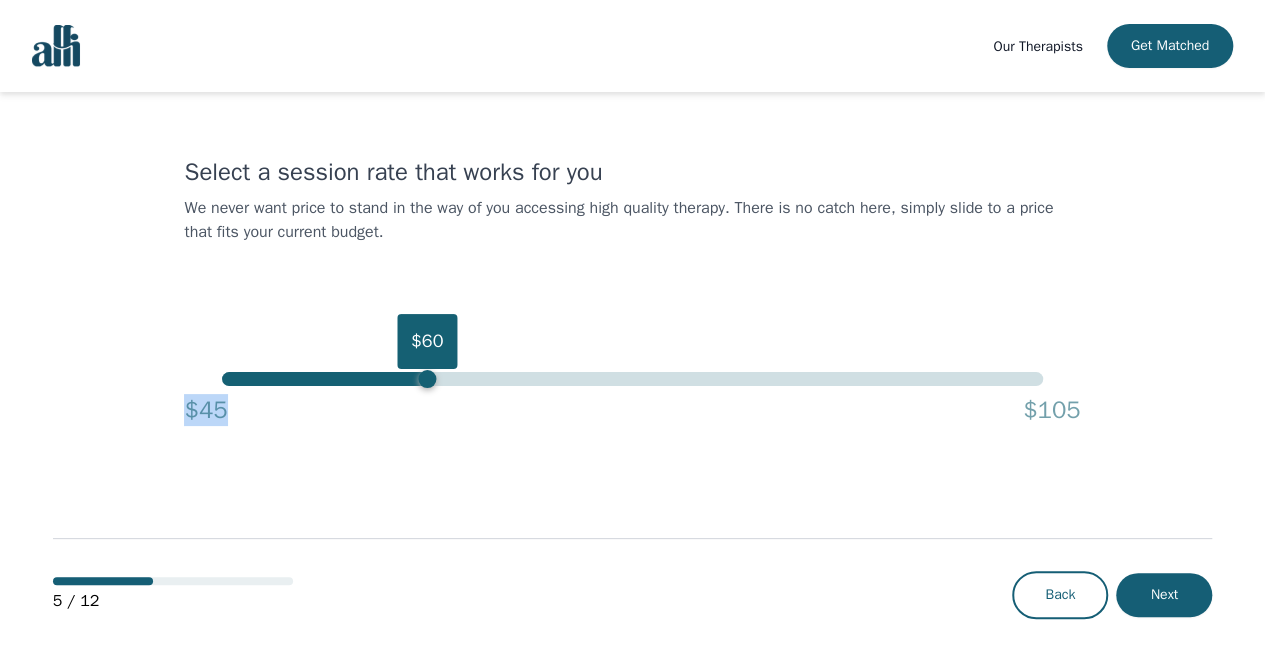 drag, startPoint x: 455, startPoint y: 381, endPoint x: 427, endPoint y: 382, distance: 28.01785 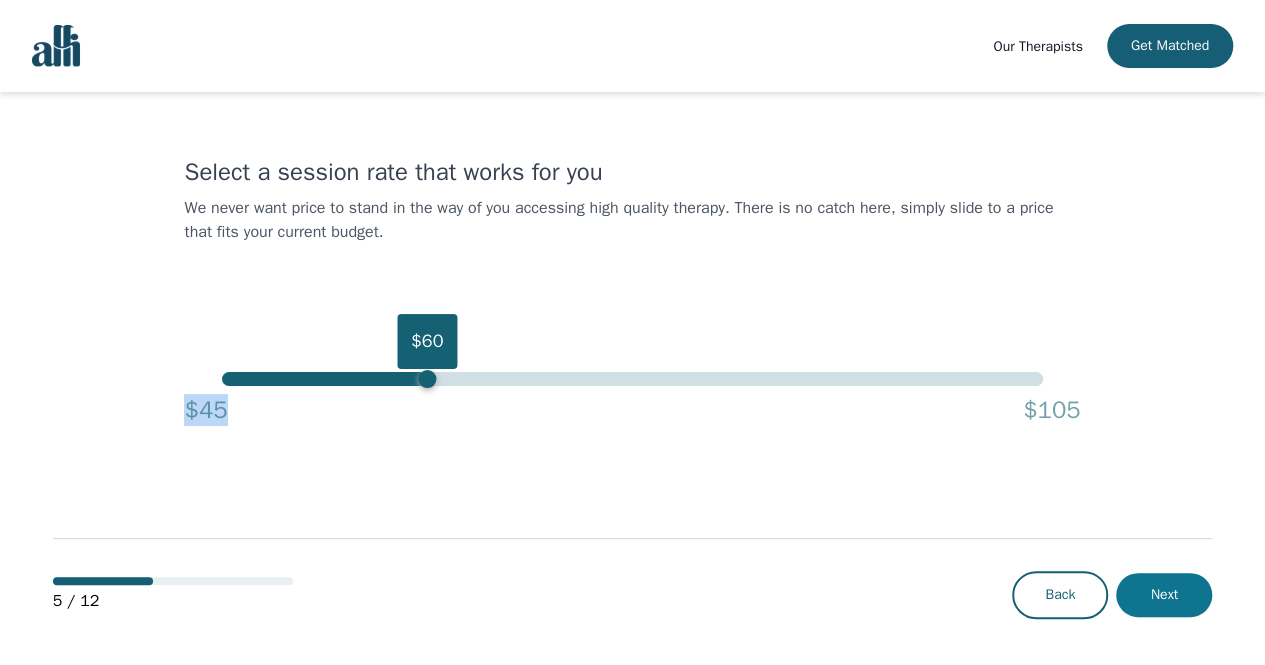 click on "Next" at bounding box center [1164, 595] 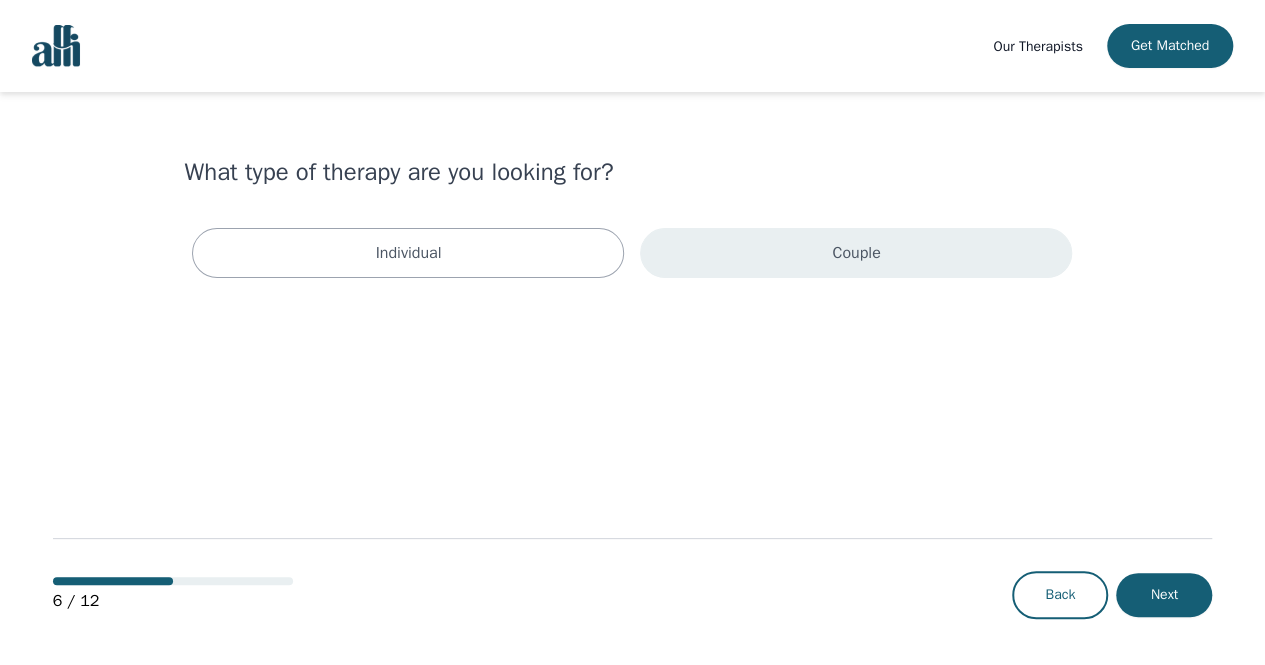 click on "Couple" at bounding box center [856, 253] 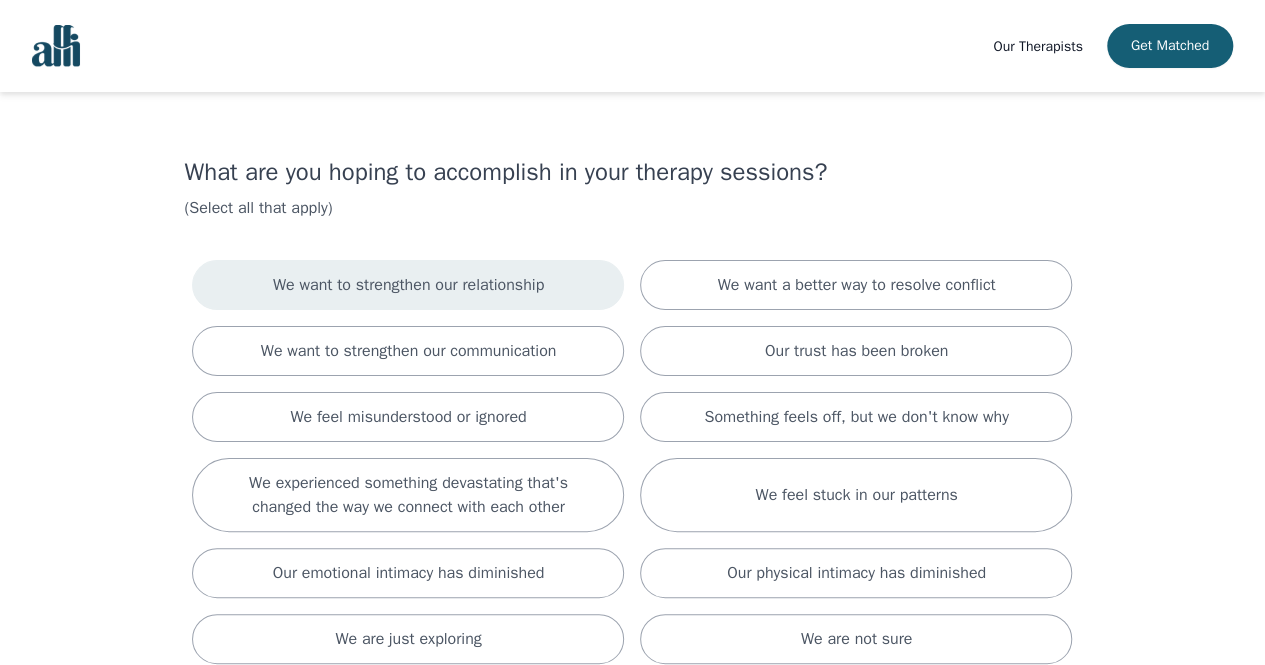 click on "We want to strengthen our relationship" at bounding box center (408, 285) 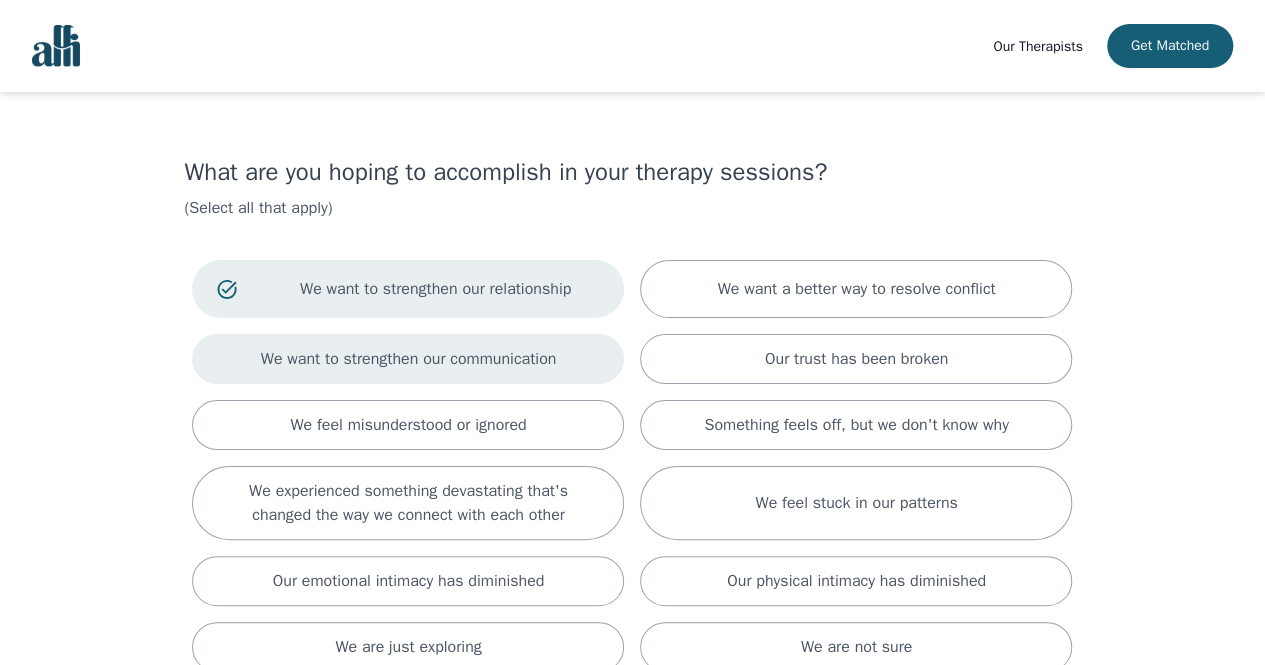click on "We want to strengthen our communication" at bounding box center [408, 359] 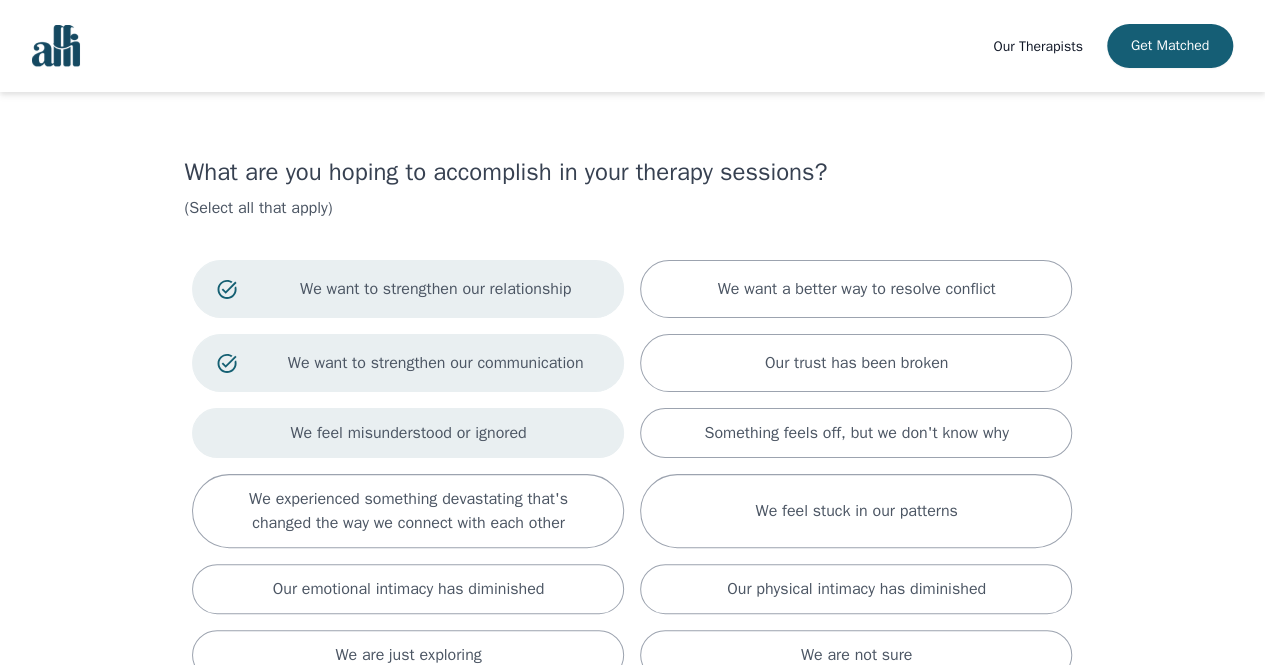 click on "We feel misunderstood or ignored" at bounding box center (856, 289) 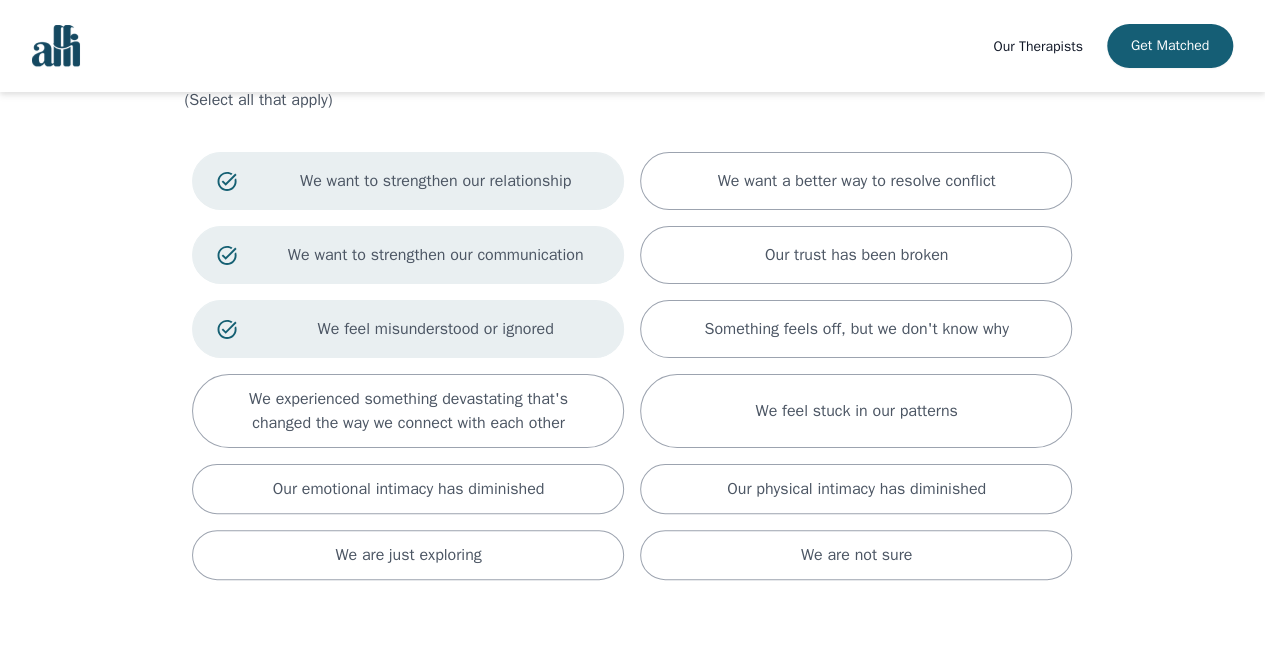 scroll, scrollTop: 193, scrollLeft: 0, axis: vertical 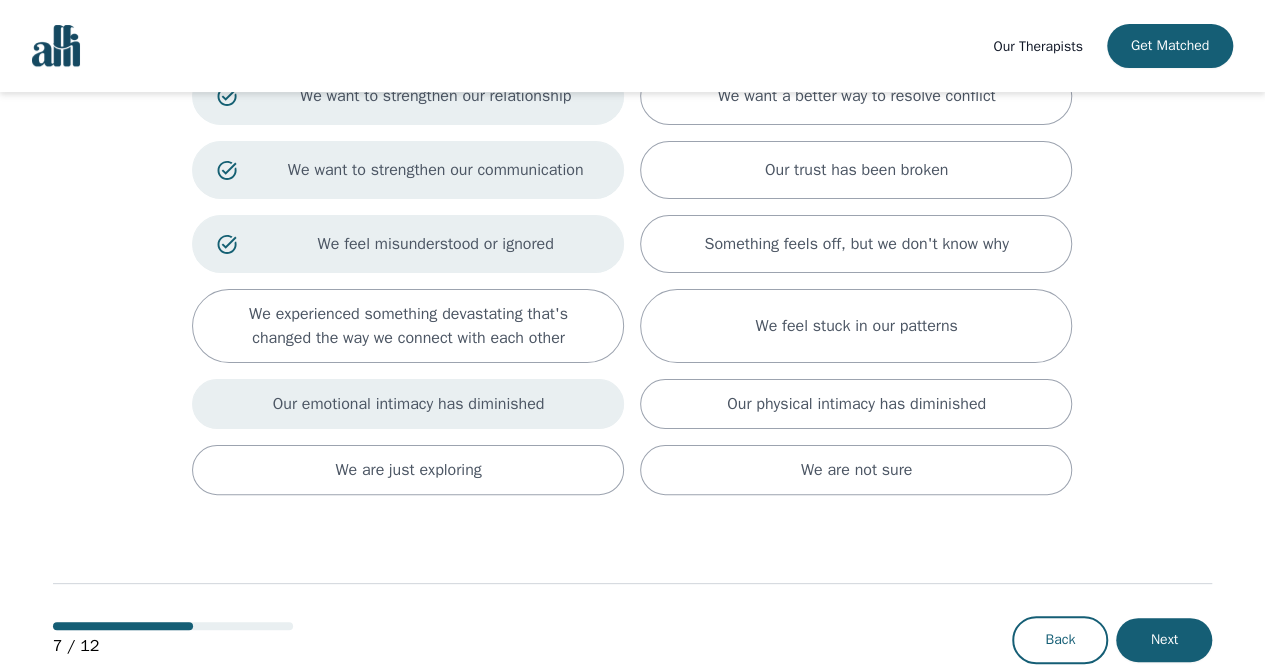 click on "Our emotional intimacy has diminished" at bounding box center (856, 96) 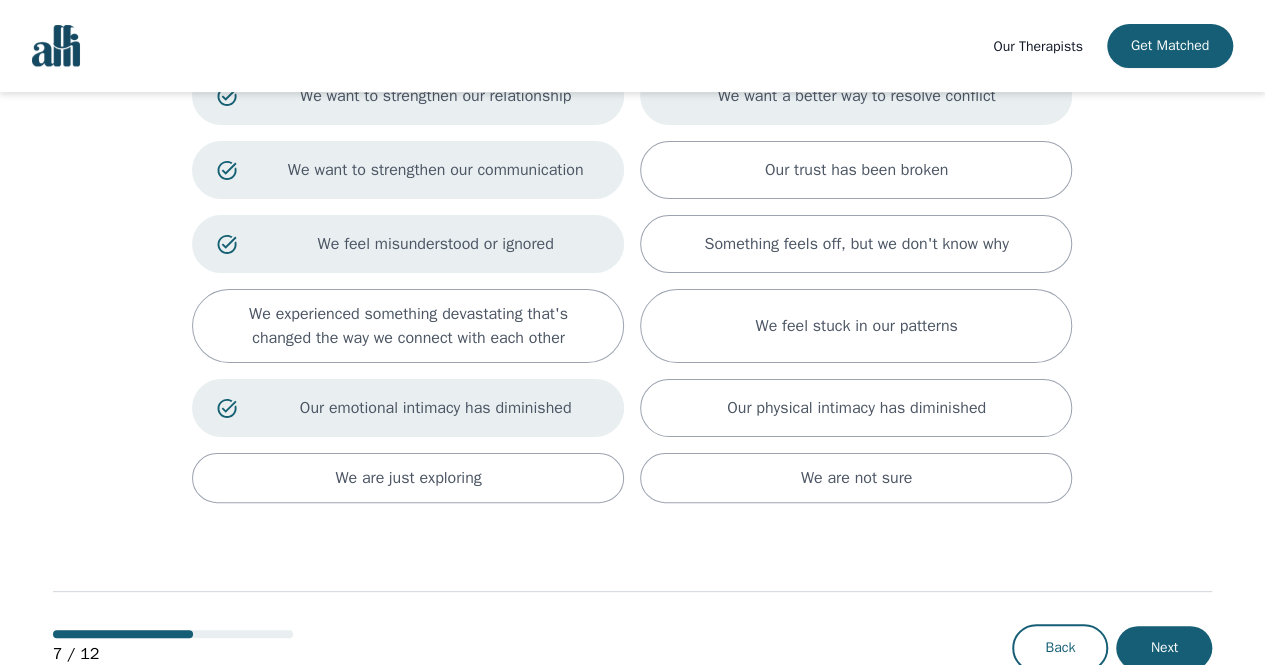 click on "We want a better way to resolve conflict" at bounding box center (856, 96) 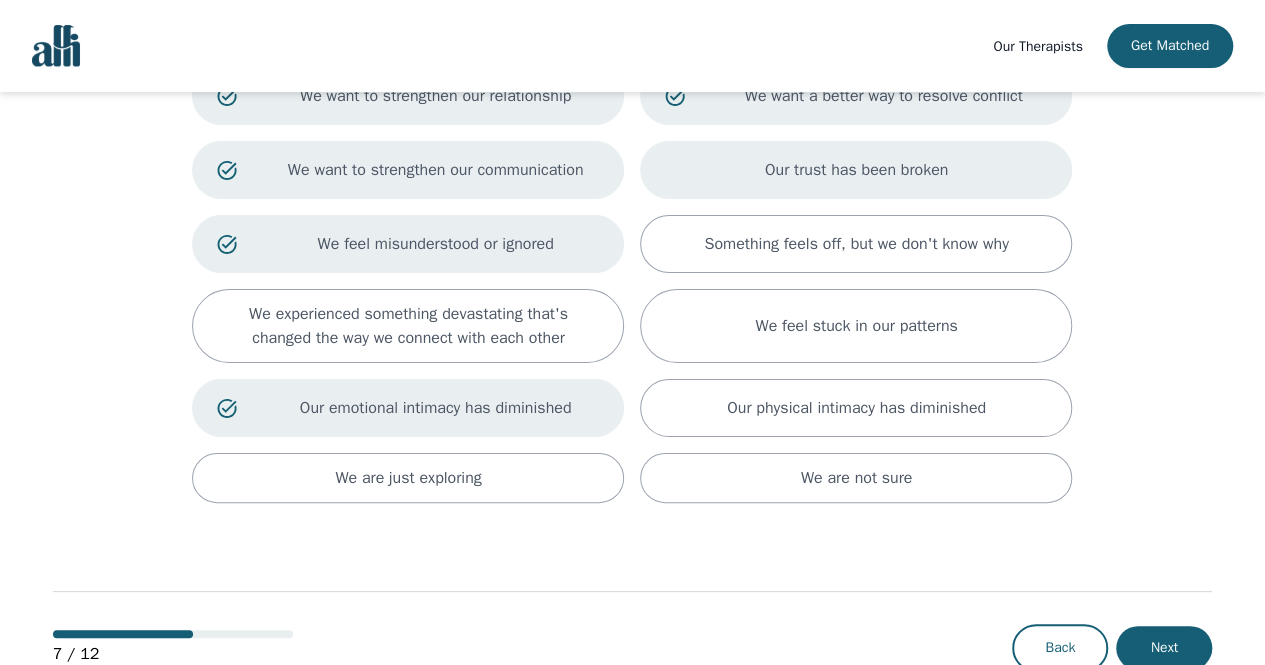 click on "Our trust has been broken" at bounding box center [856, 170] 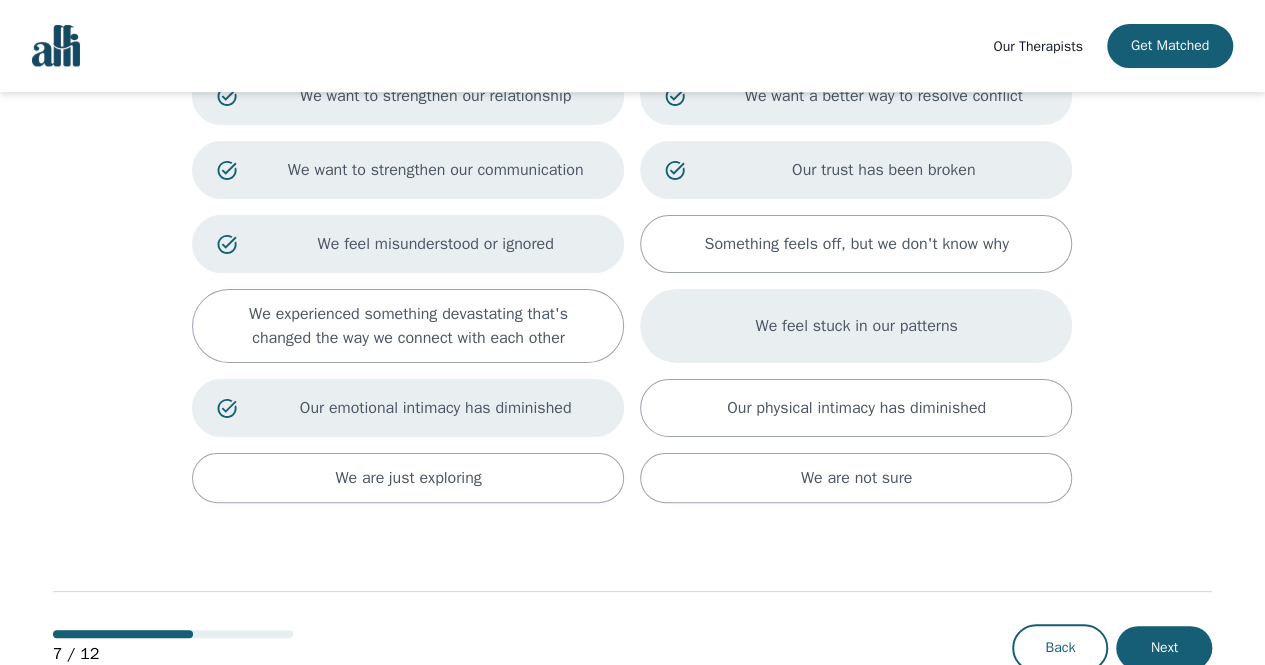 click on "We feel stuck in our patterns" at bounding box center (856, 244) 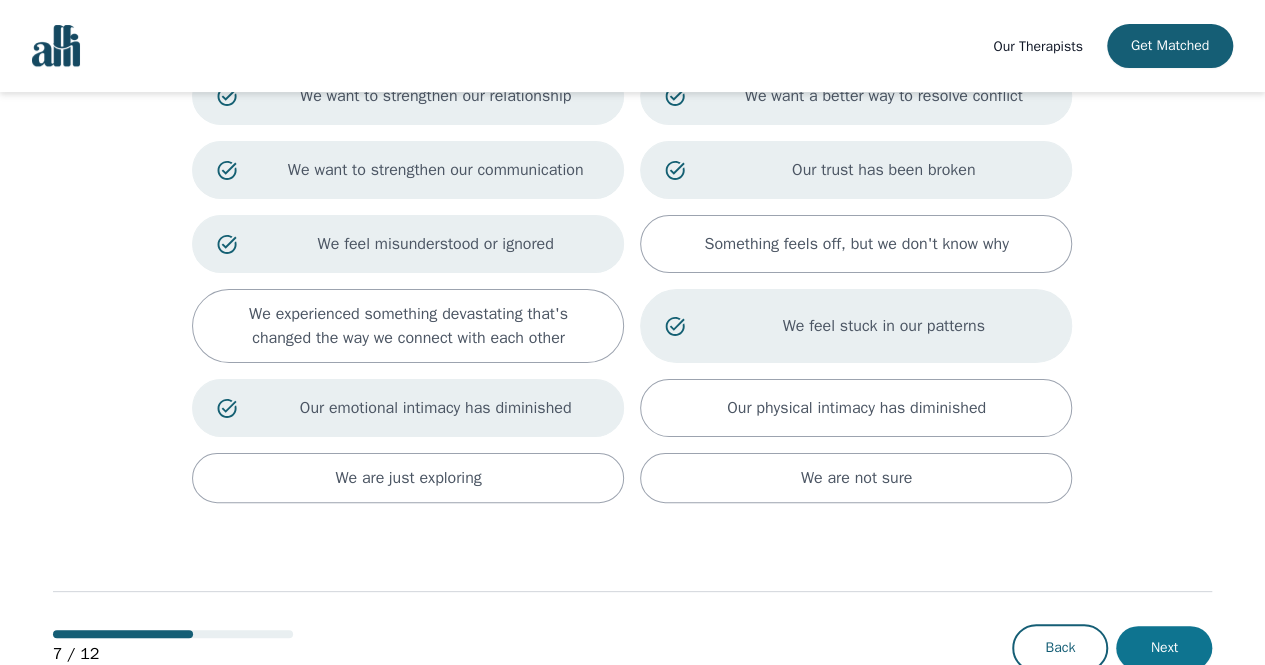 click on "Next" at bounding box center [1164, 648] 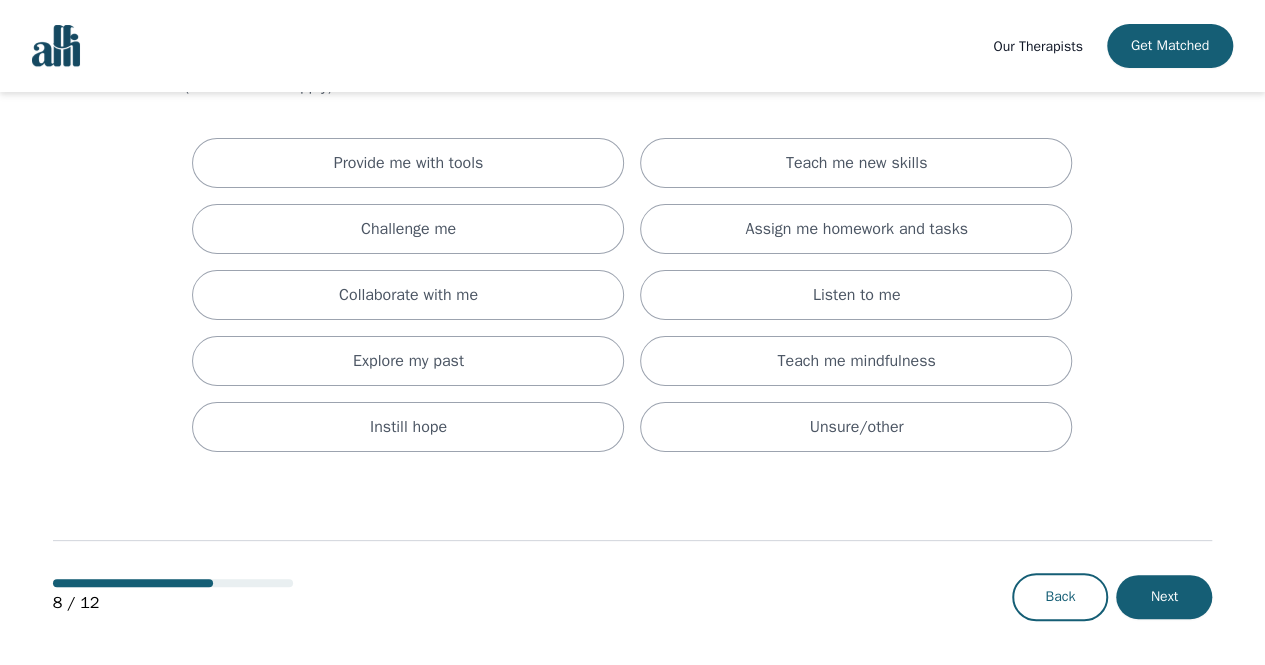 scroll, scrollTop: 0, scrollLeft: 0, axis: both 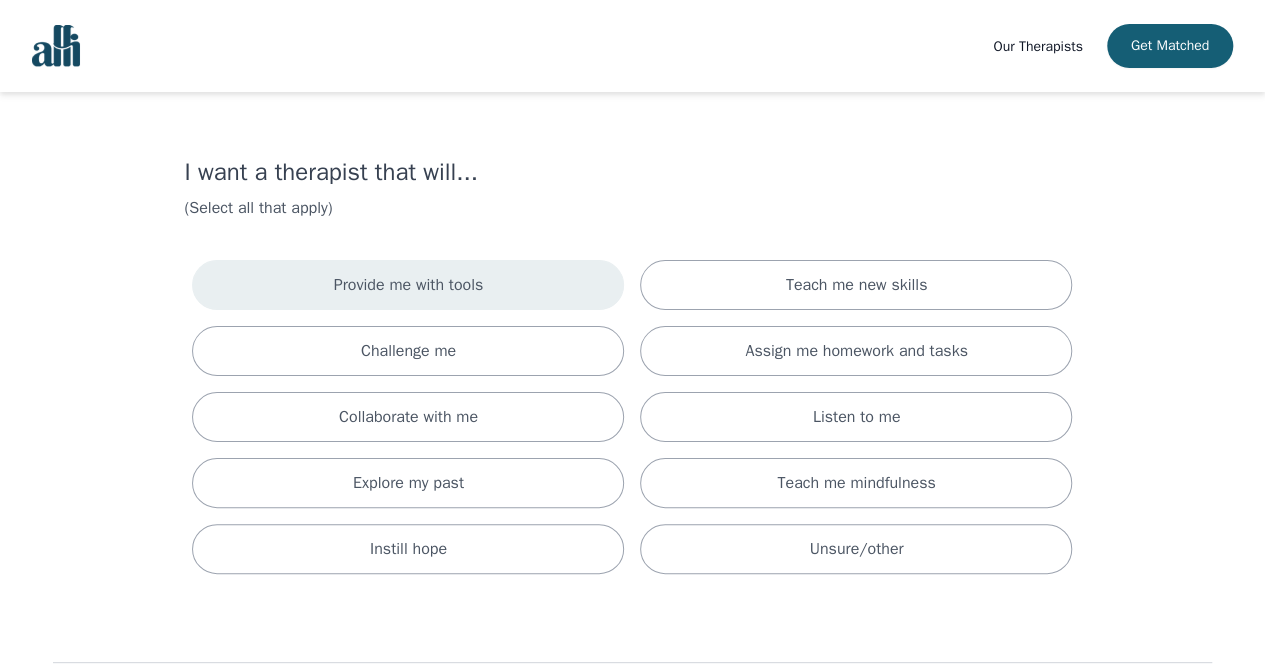 click on "Provide me with tools" at bounding box center (408, 285) 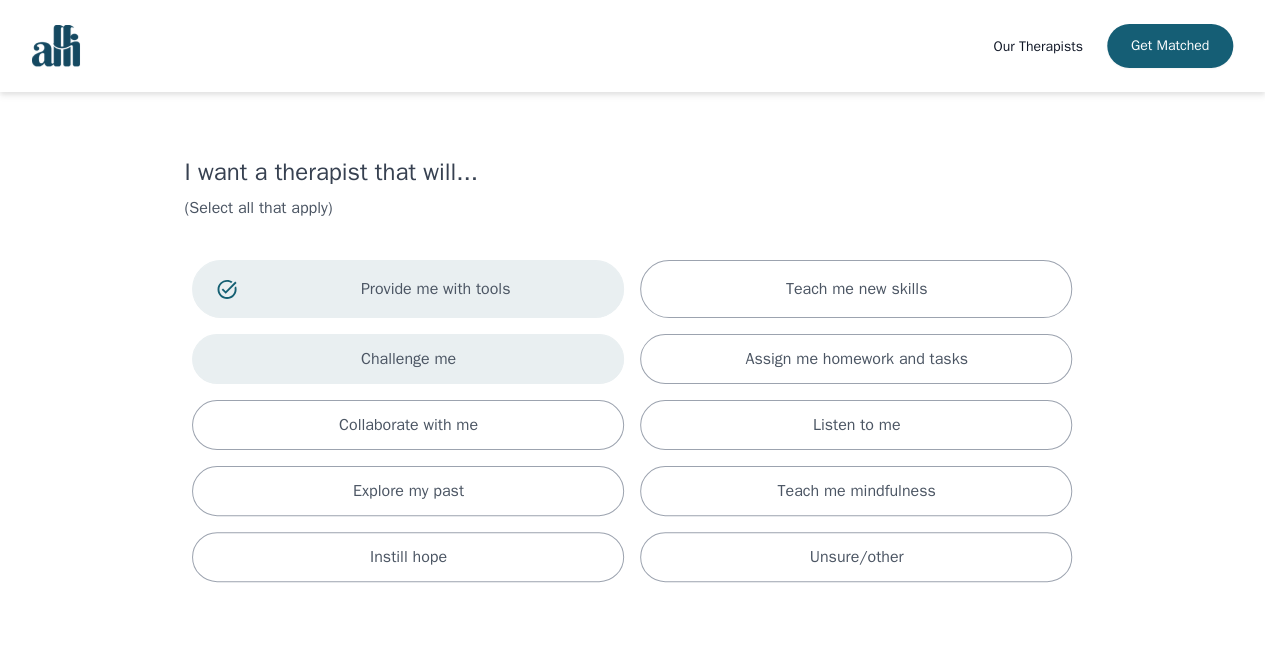 click on "Challenge me" at bounding box center [857, 289] 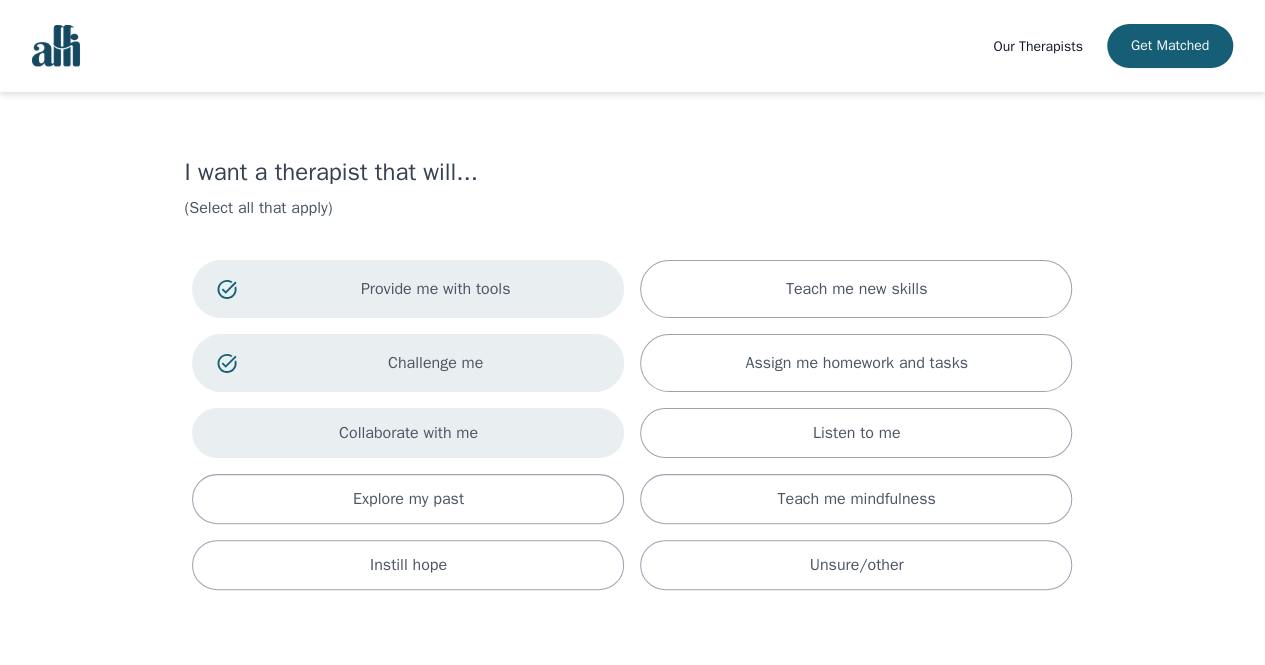 click on "Collaborate with me" at bounding box center (408, 433) 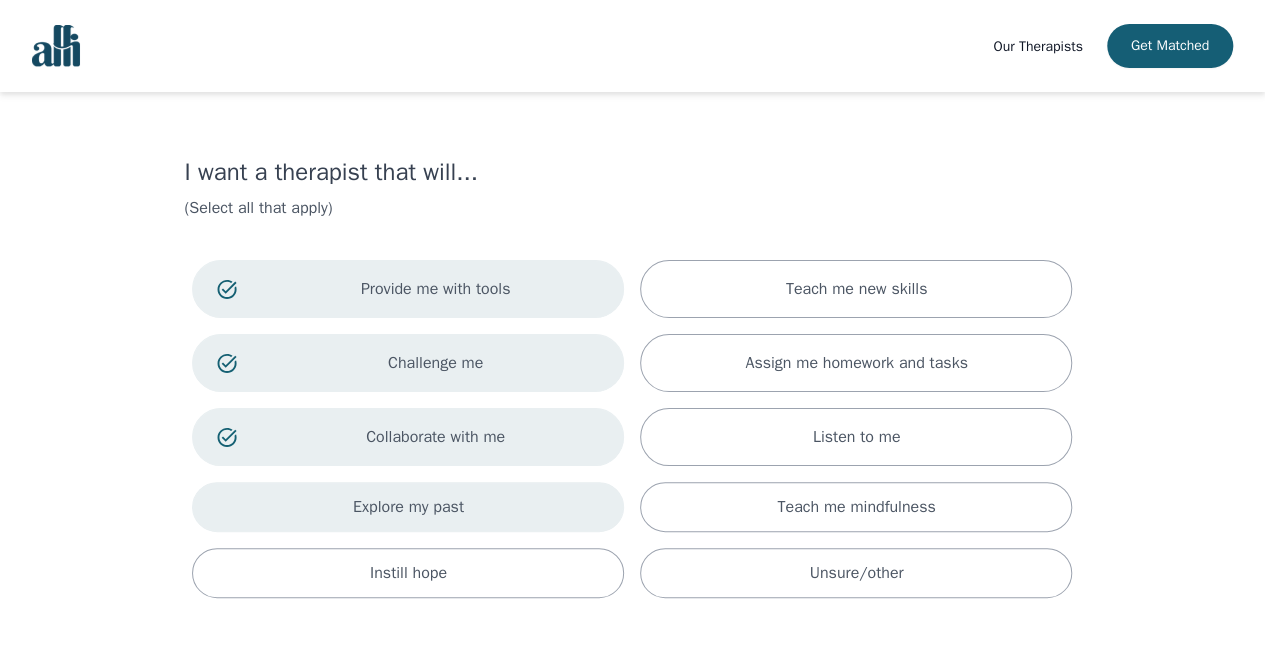 click on "Explore my past" at bounding box center (408, 507) 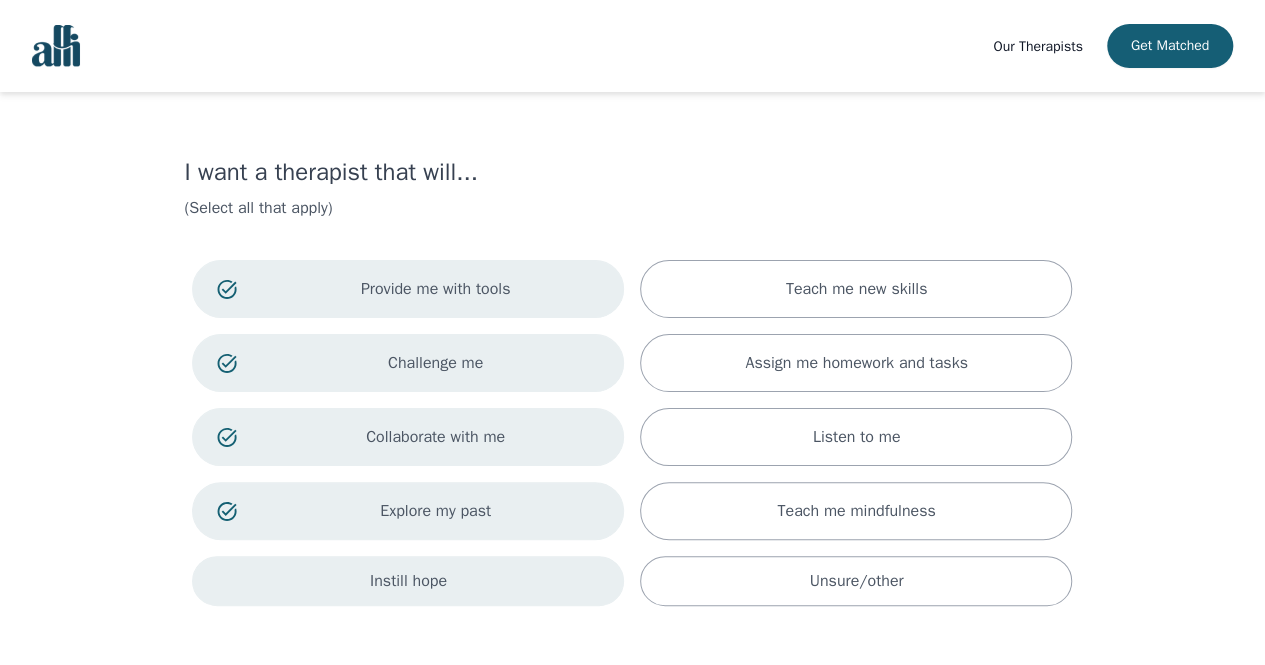 click on "Instill hope" at bounding box center [857, 289] 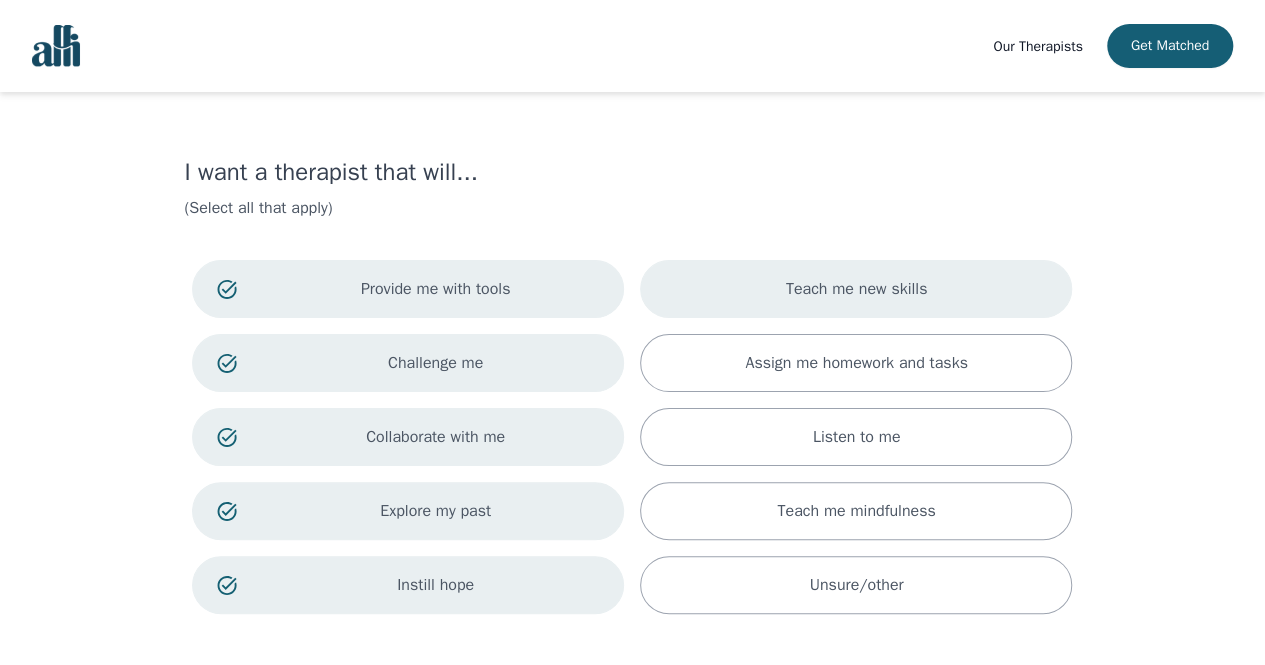 click on "Teach me new skills" at bounding box center (857, 289) 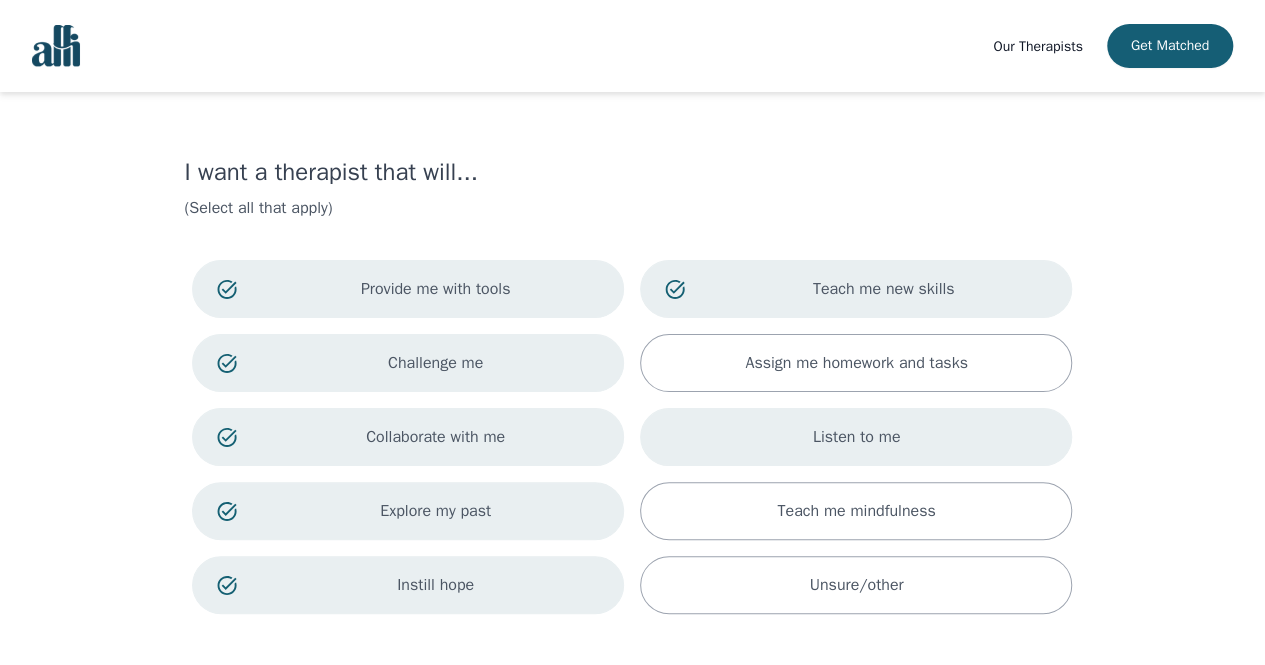 click on "Listen to me" at bounding box center [856, 363] 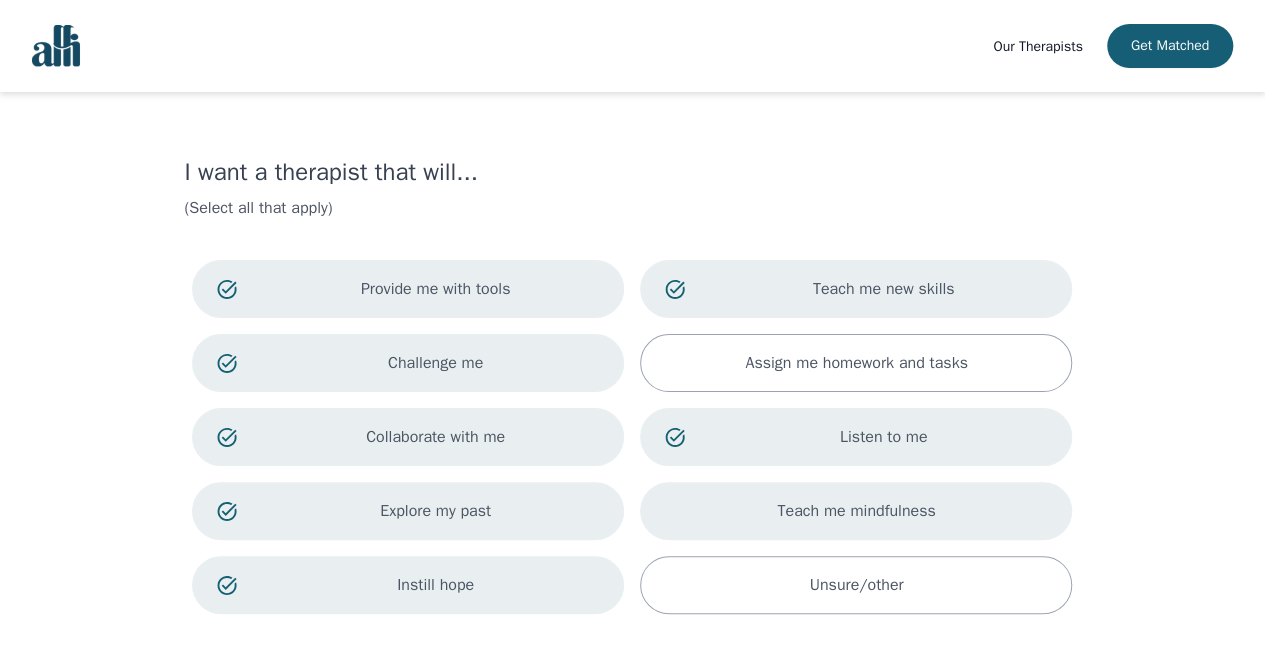click on "Teach me mindfulness" at bounding box center (856, 511) 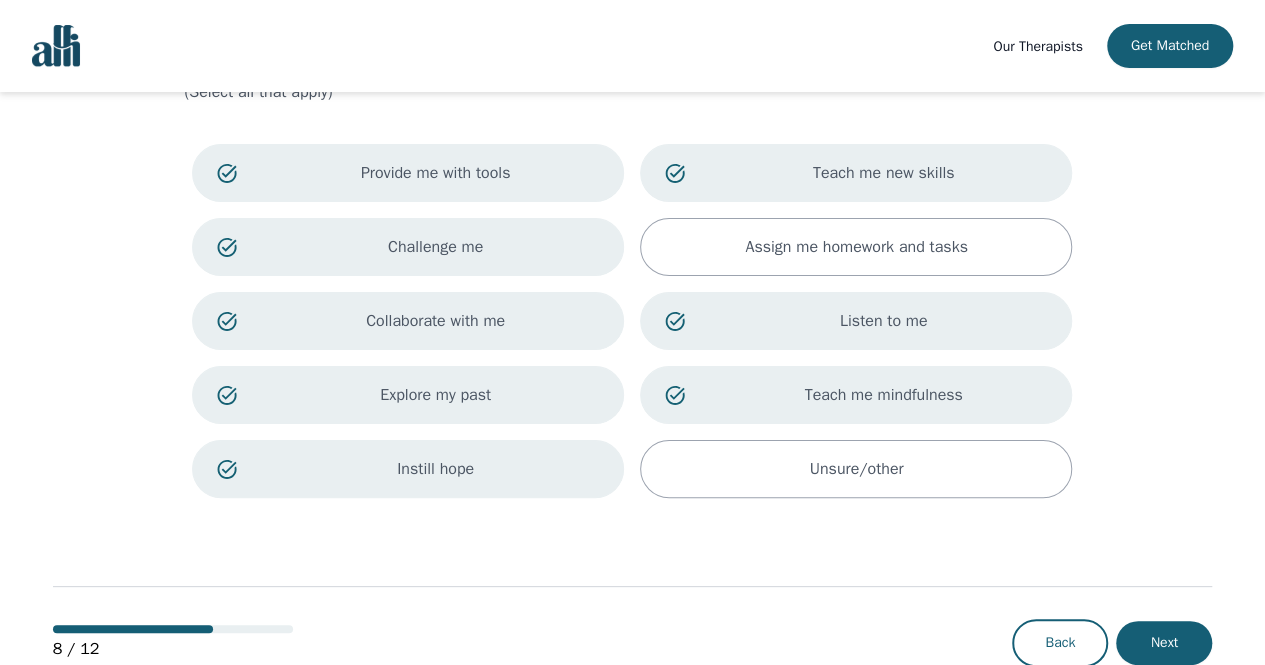 scroll, scrollTop: 117, scrollLeft: 0, axis: vertical 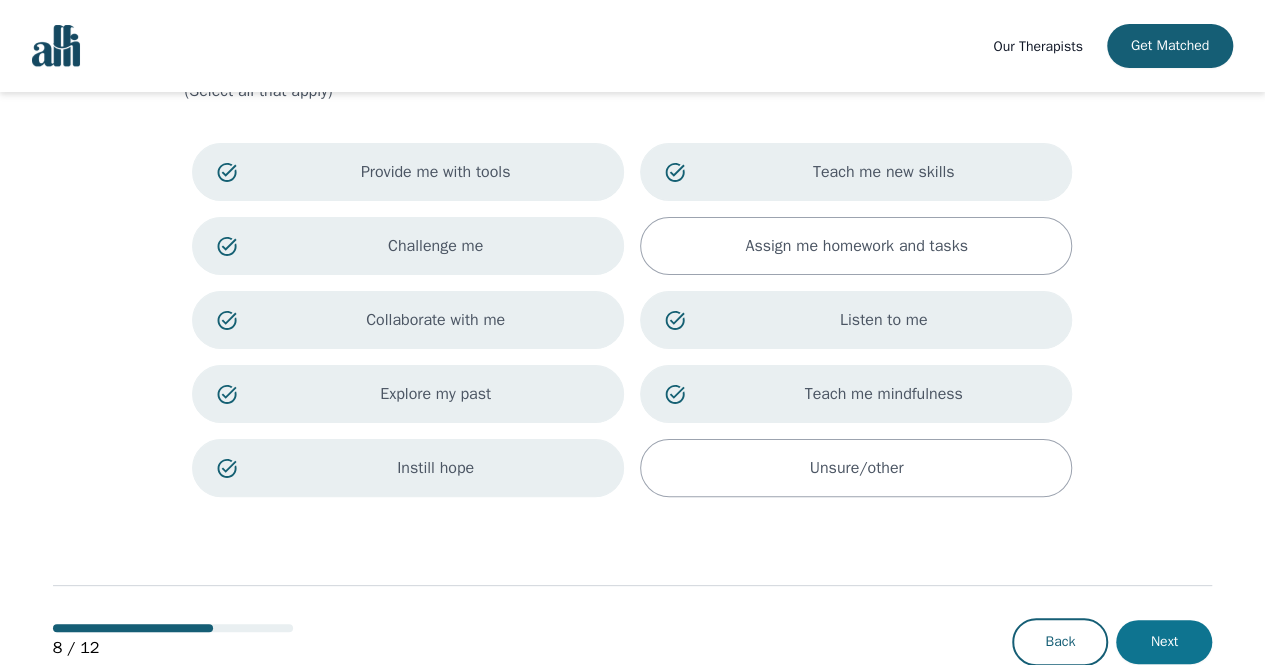 click on "Next" at bounding box center (1164, 642) 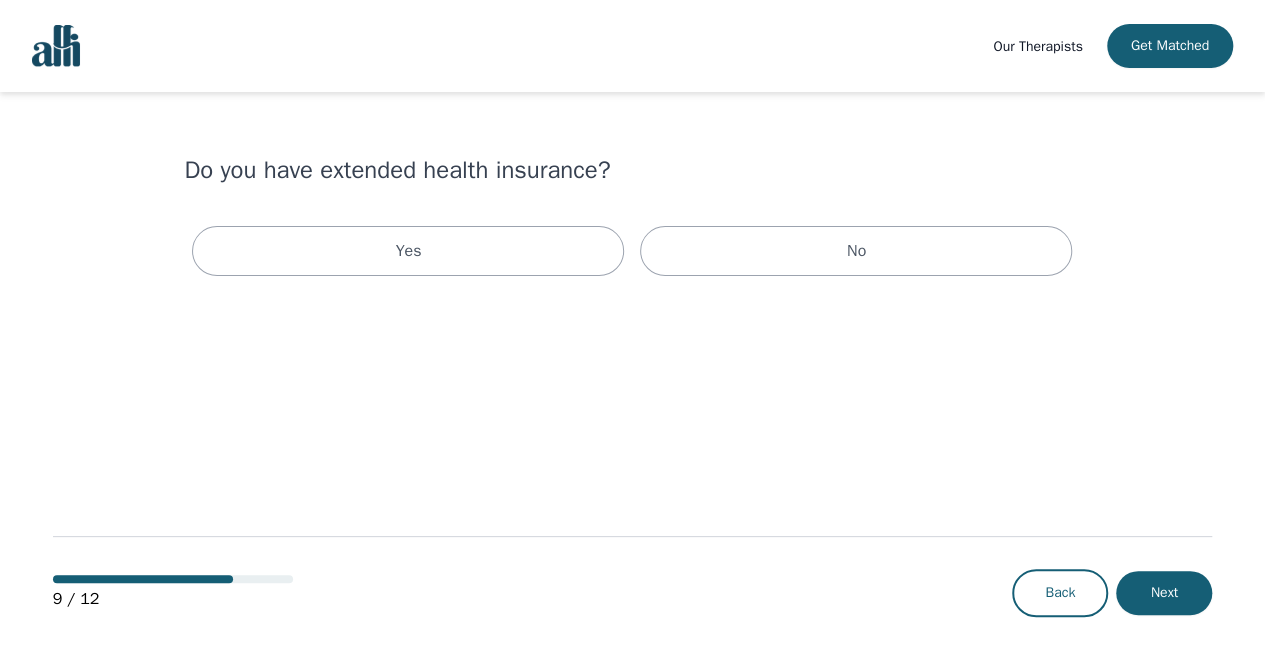 scroll, scrollTop: 0, scrollLeft: 0, axis: both 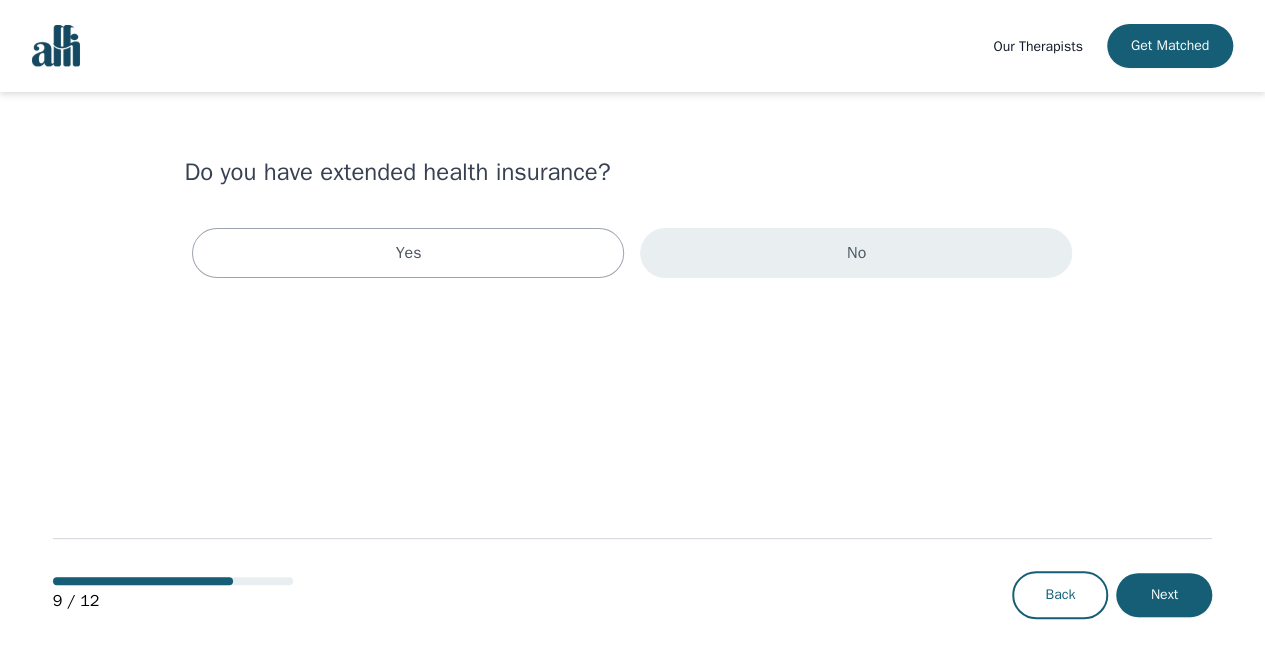 click on "No" at bounding box center [856, 253] 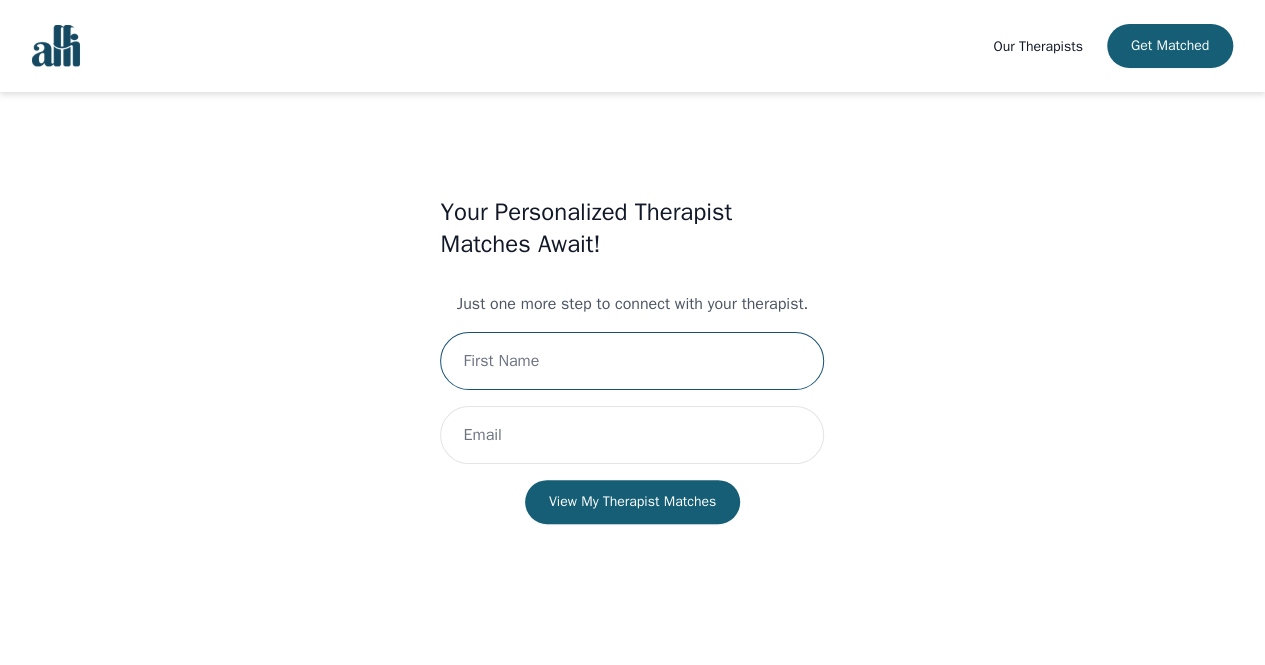 click at bounding box center [632, 361] 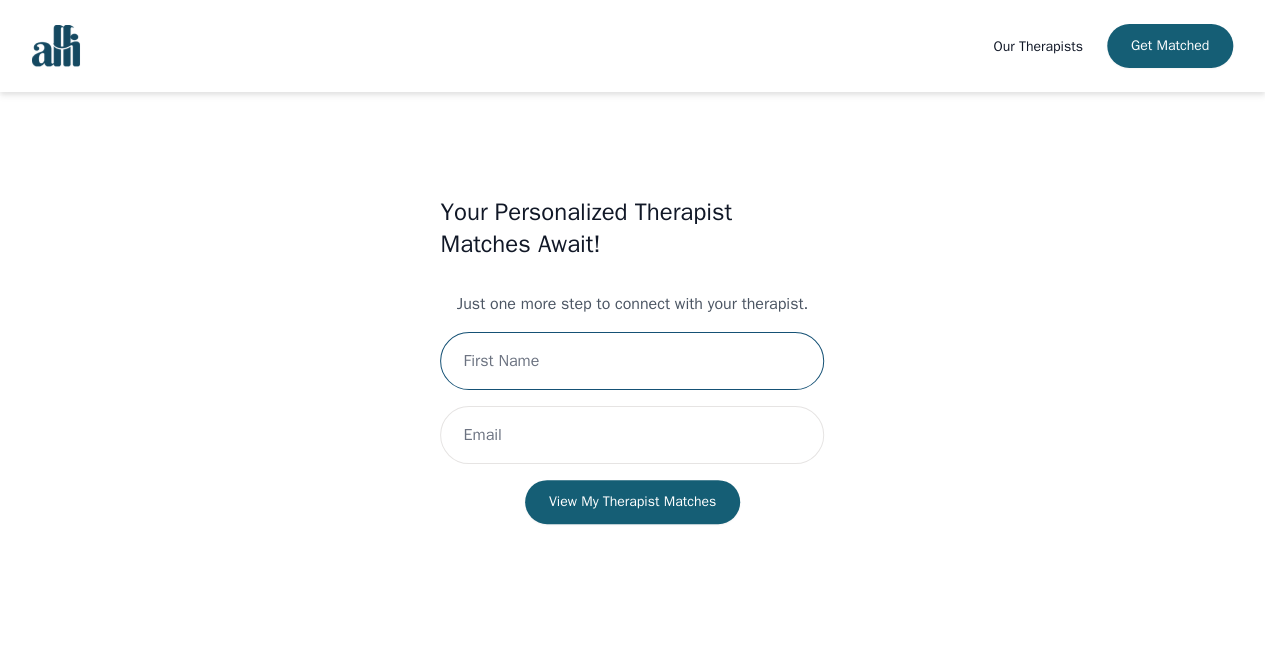 type on "[FIRST]" 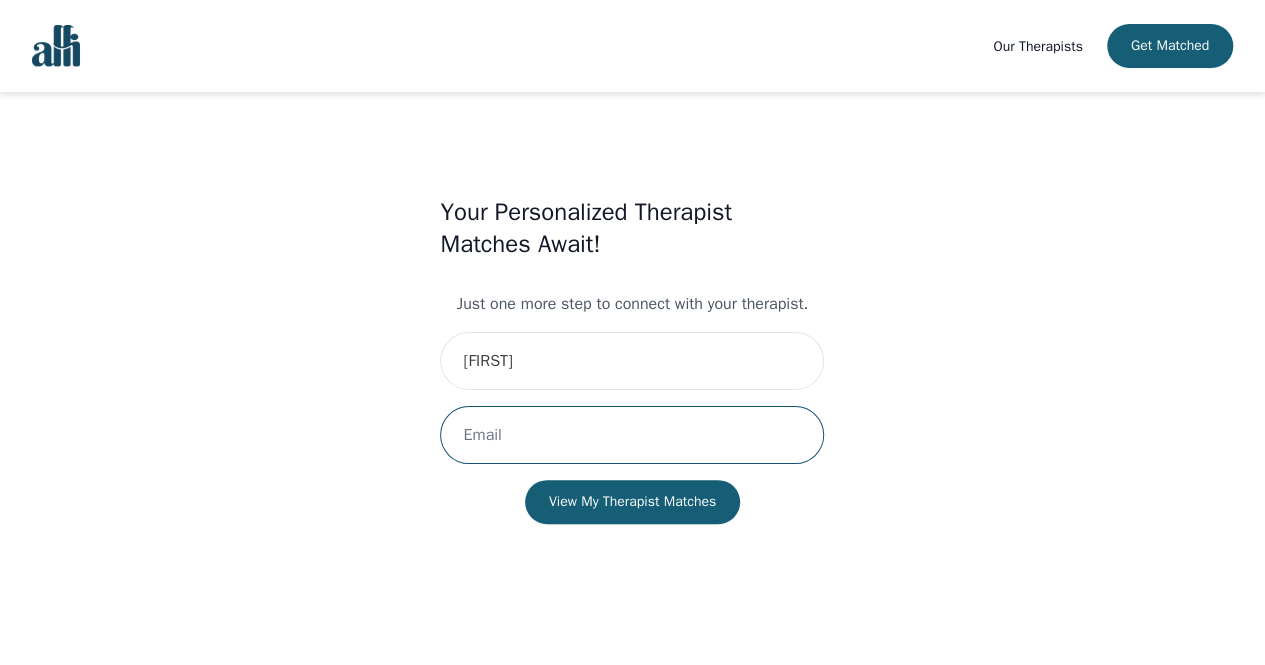 click at bounding box center [632, 435] 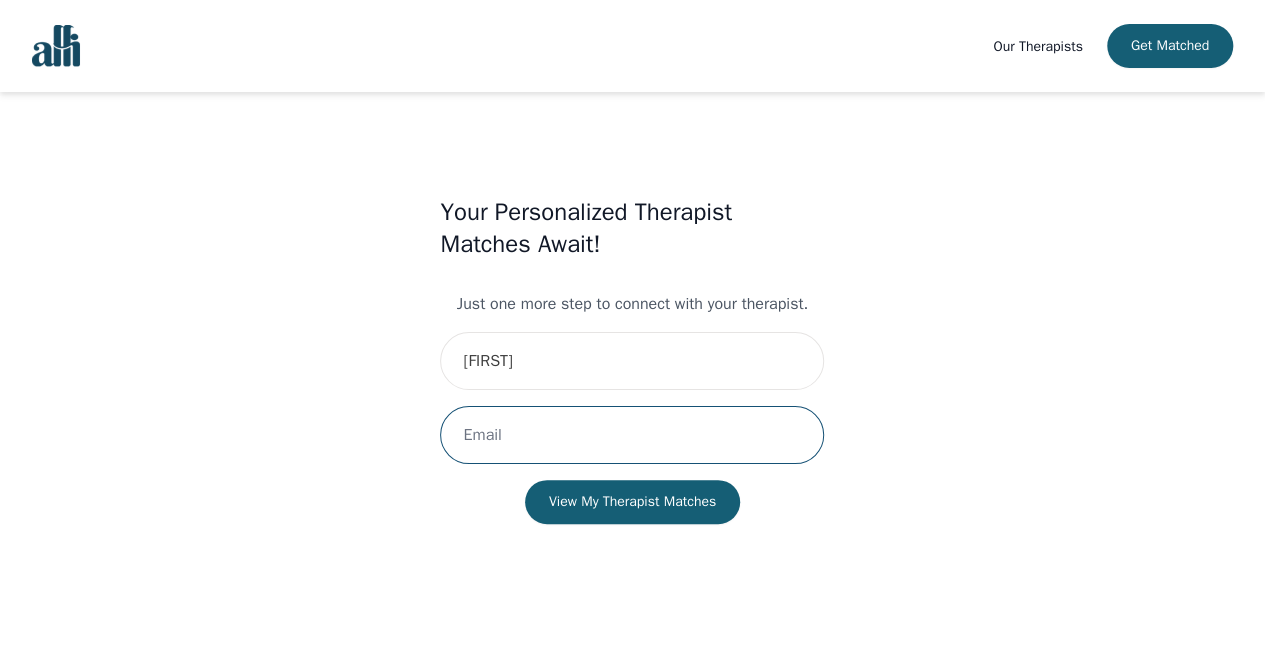 type on "[EMAIL]" 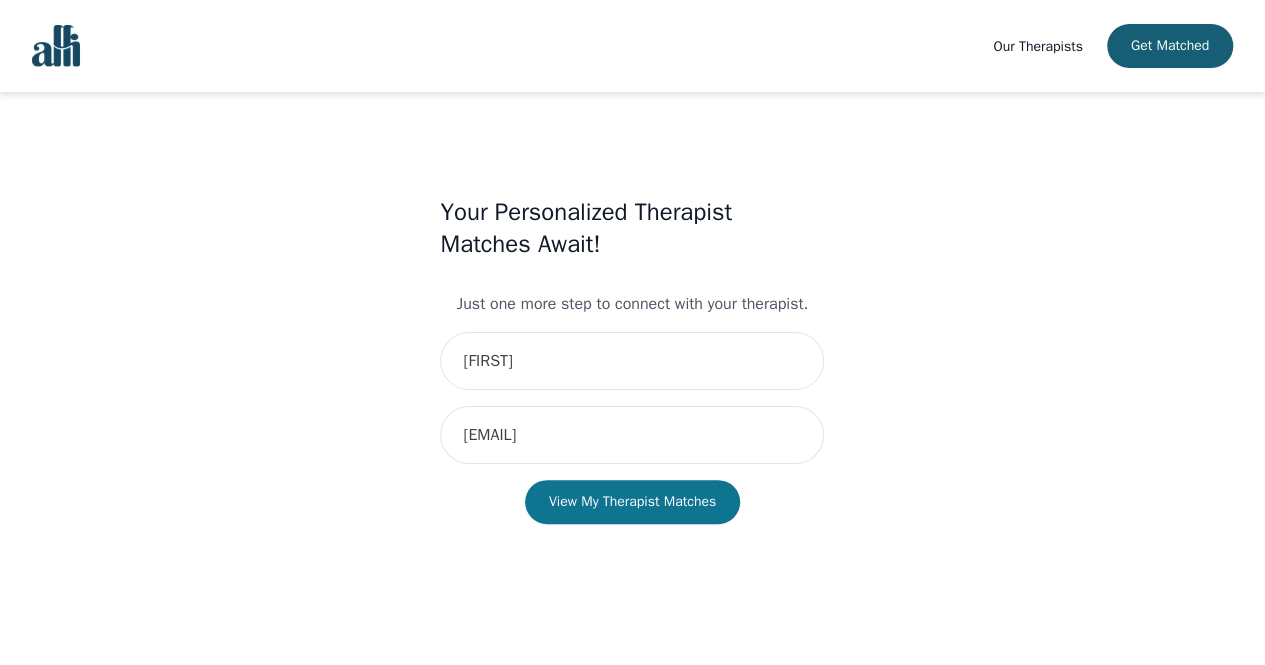 click on "View My Therapist Matches" at bounding box center (632, 502) 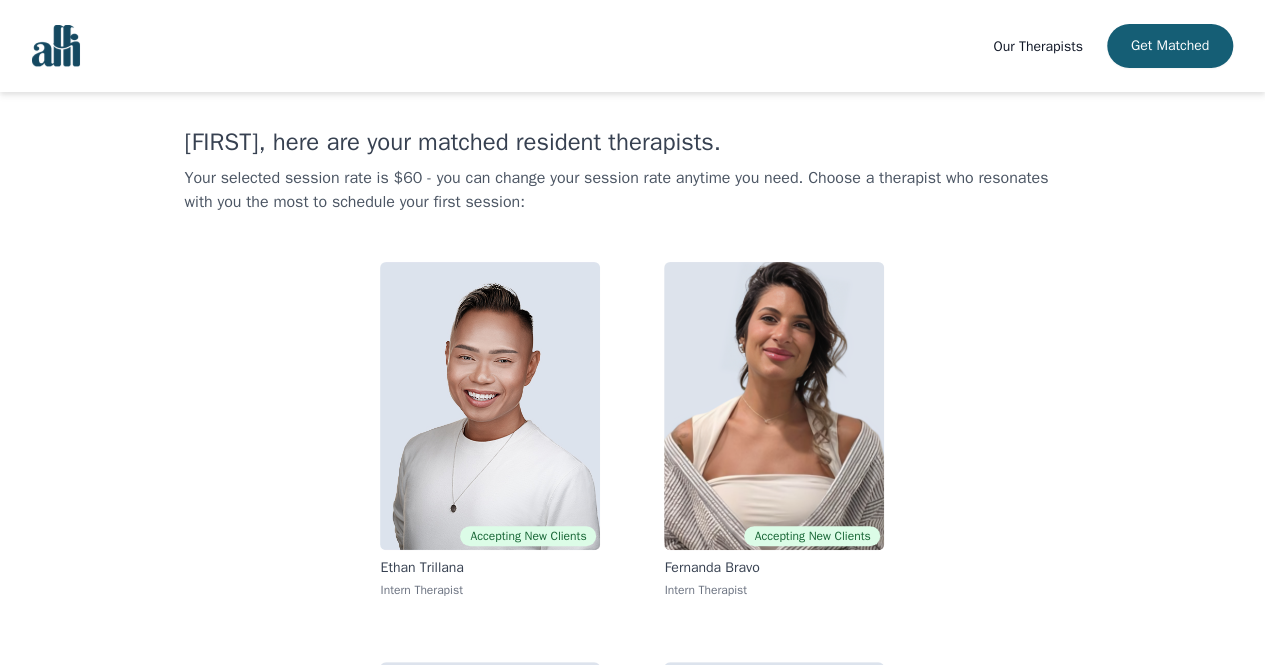 scroll, scrollTop: 31, scrollLeft: 0, axis: vertical 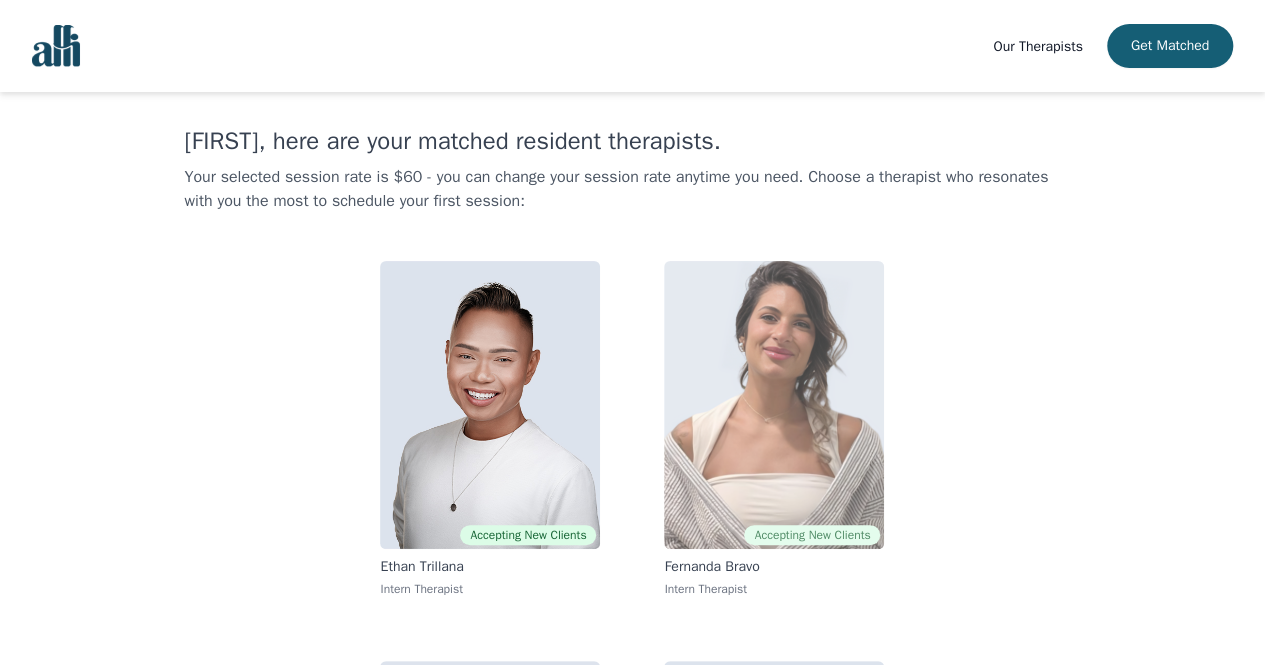 click at bounding box center [774, 405] 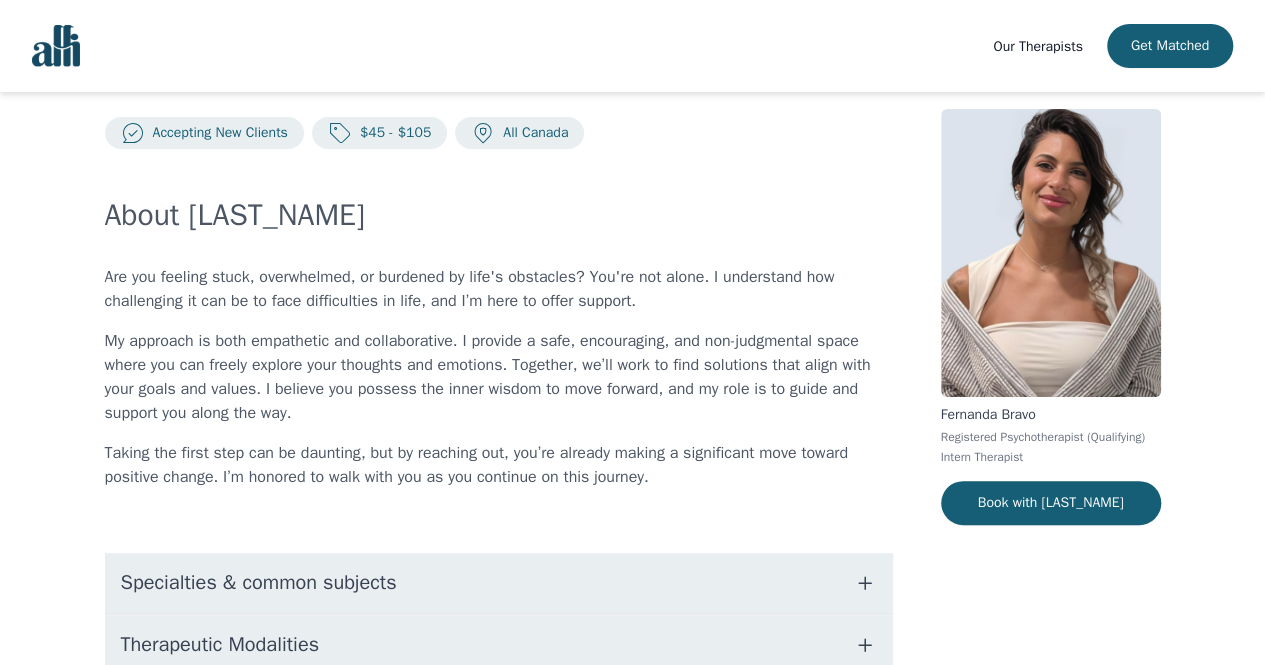 scroll, scrollTop: 0, scrollLeft: 0, axis: both 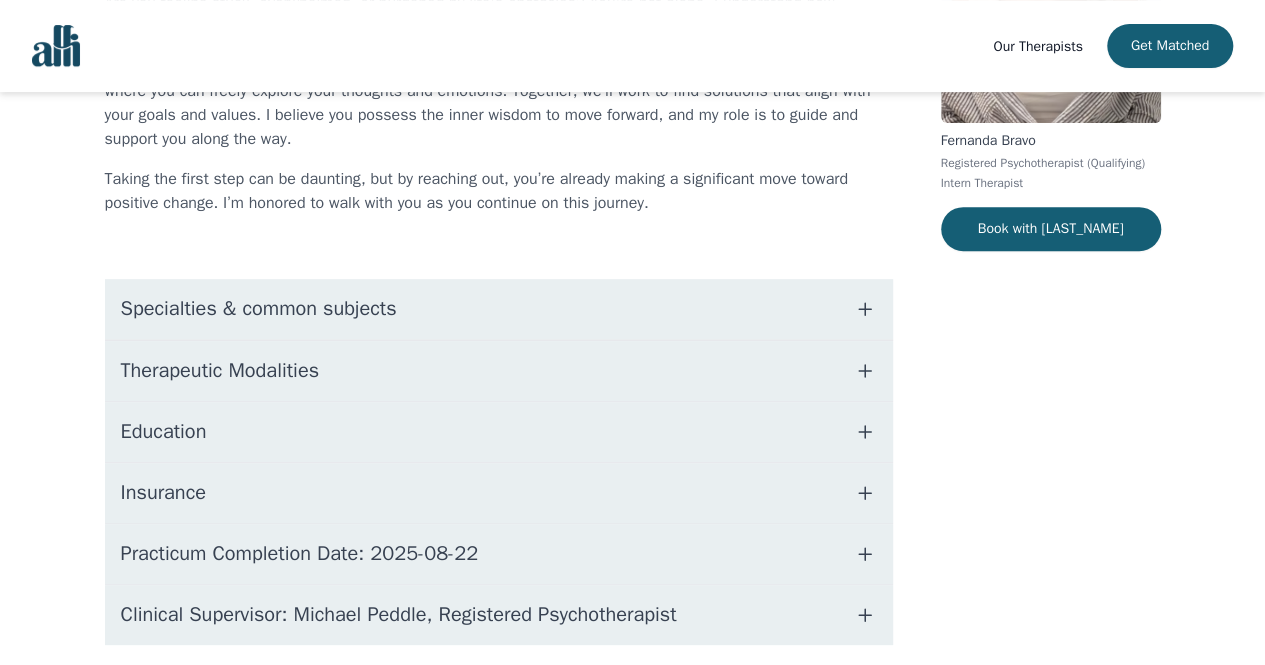 click at bounding box center [865, 309] 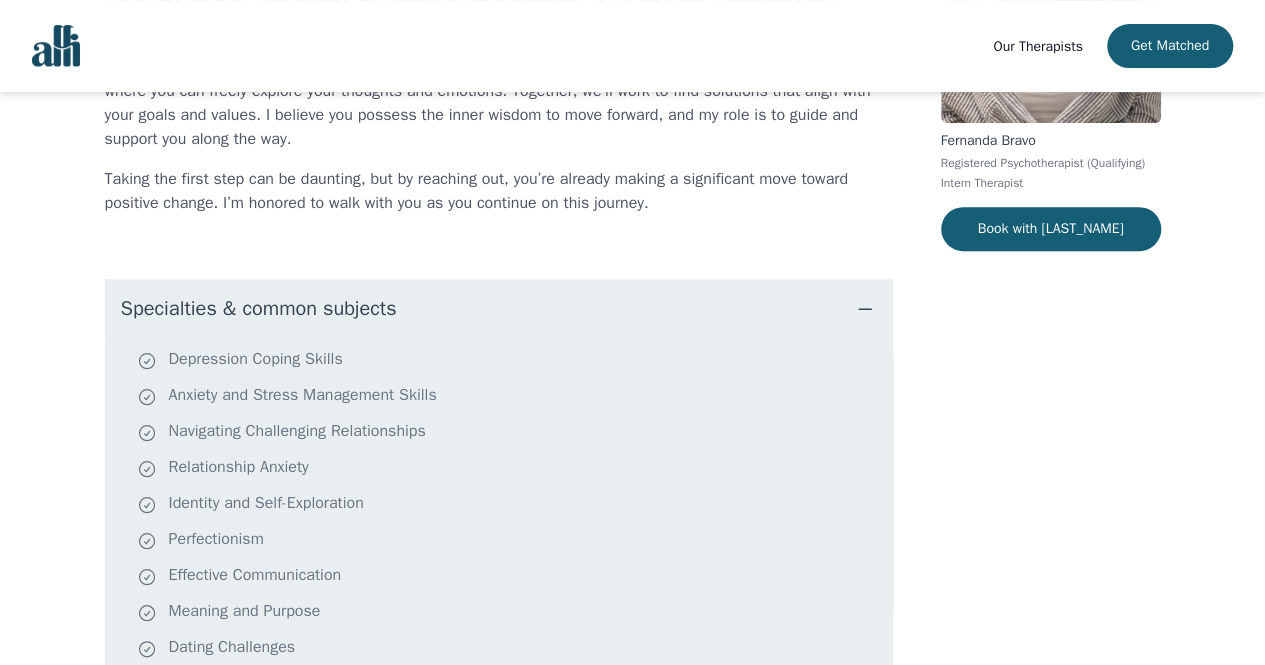 click at bounding box center [865, 309] 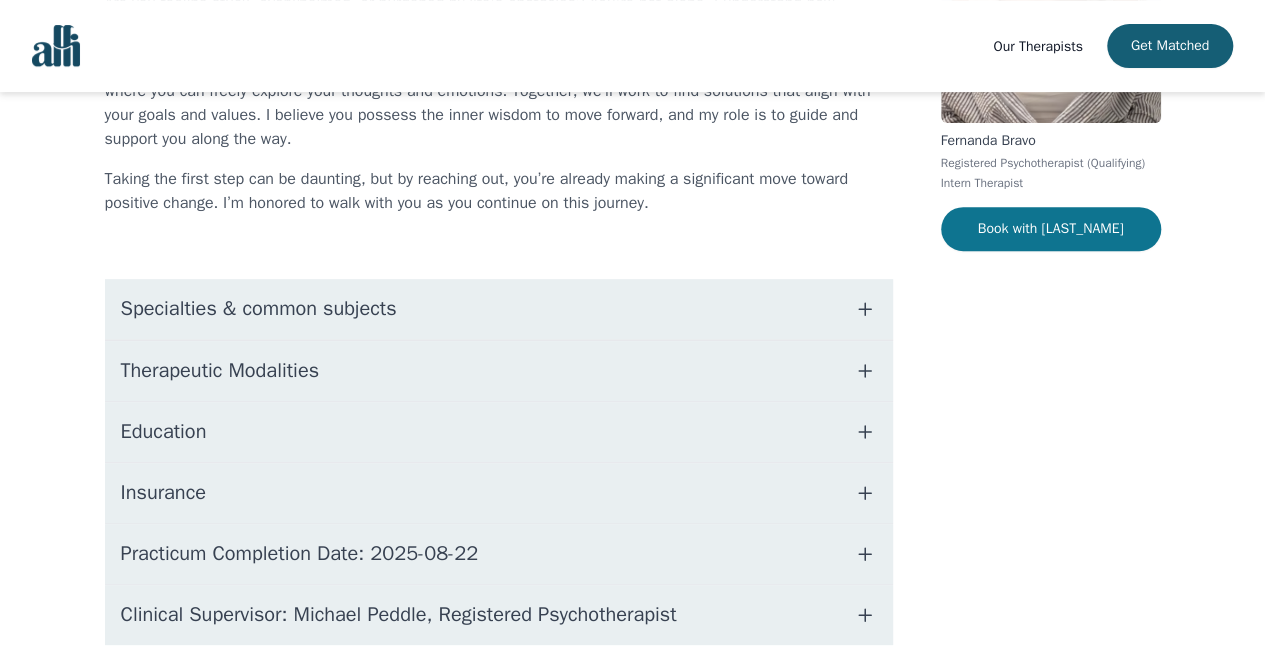 click on "Book with [LAST_NAME]" at bounding box center [1051, 229] 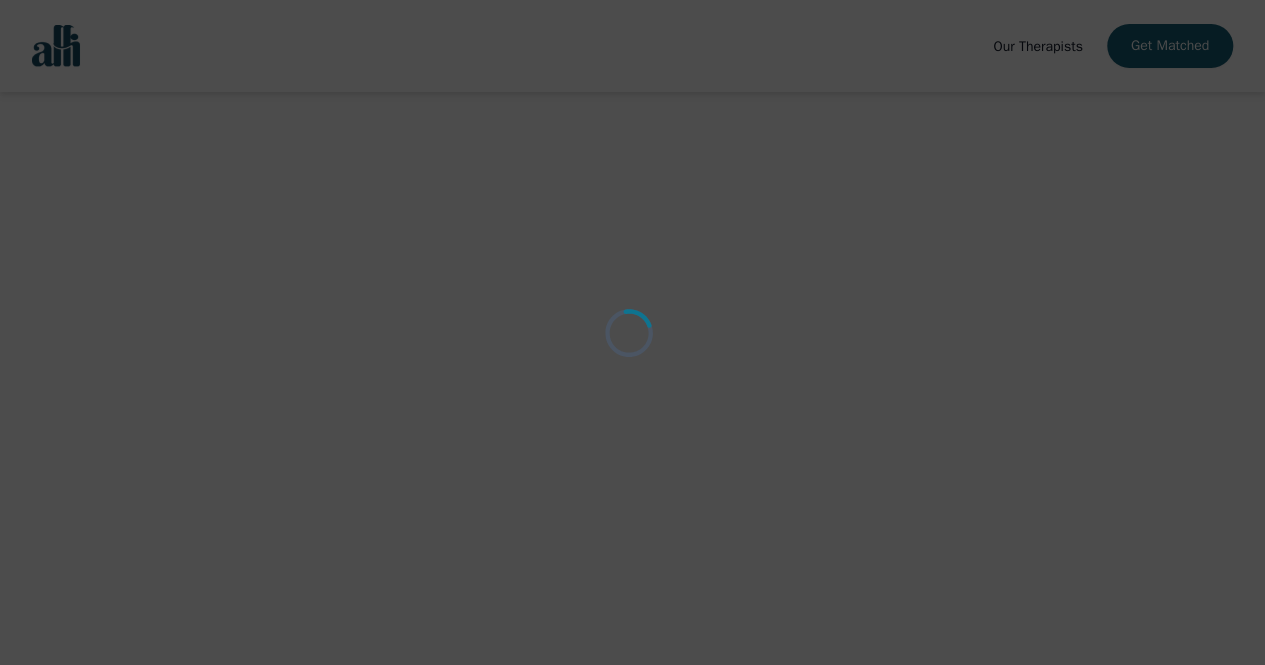 scroll, scrollTop: 0, scrollLeft: 0, axis: both 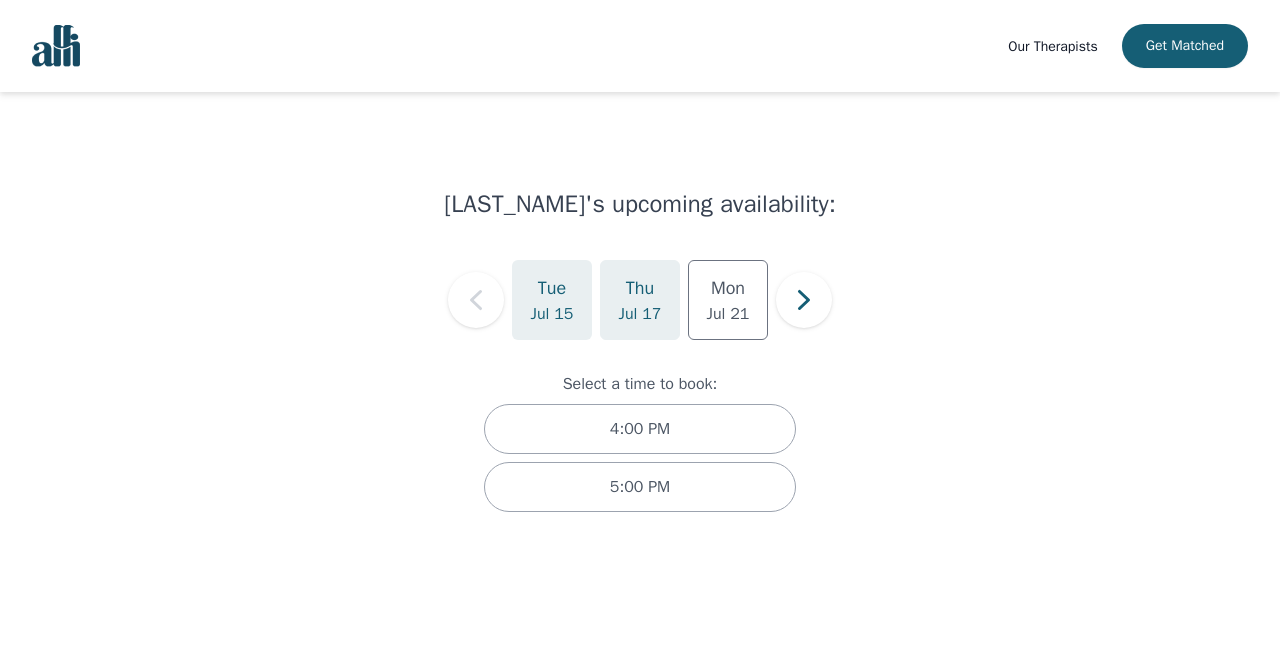 click on "Thu" at bounding box center (640, 288) 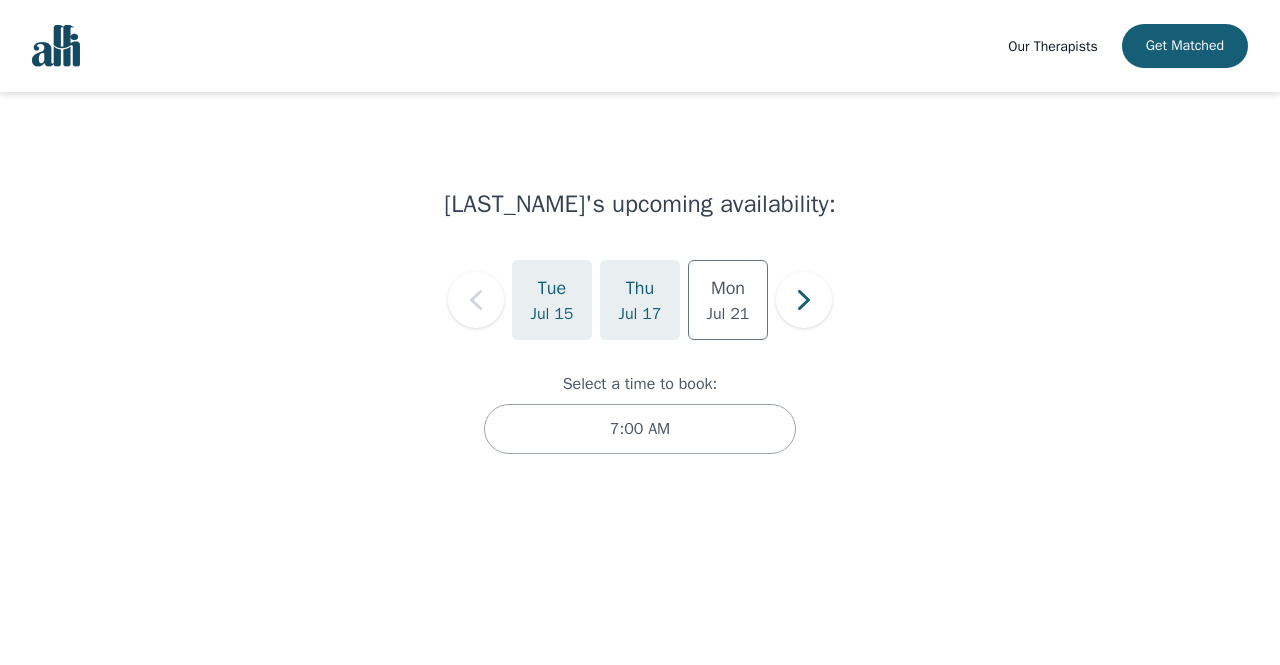 click on "Jul 15" at bounding box center (552, 314) 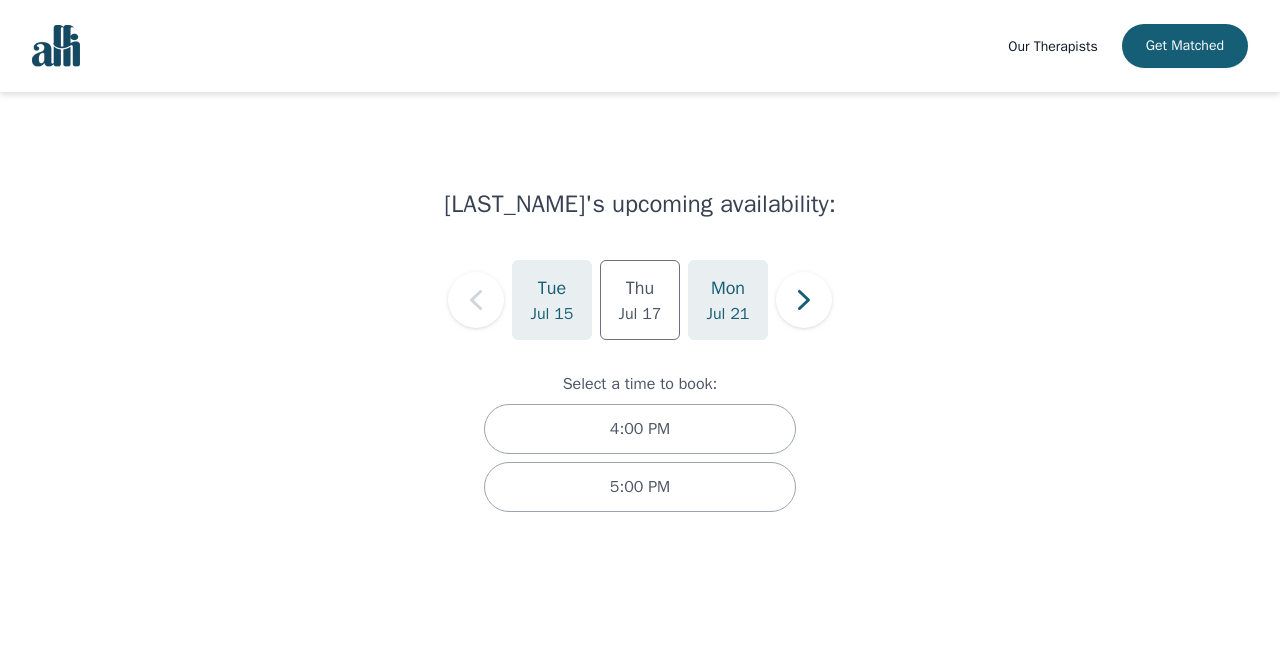 click on "Jul 21" at bounding box center [640, 314] 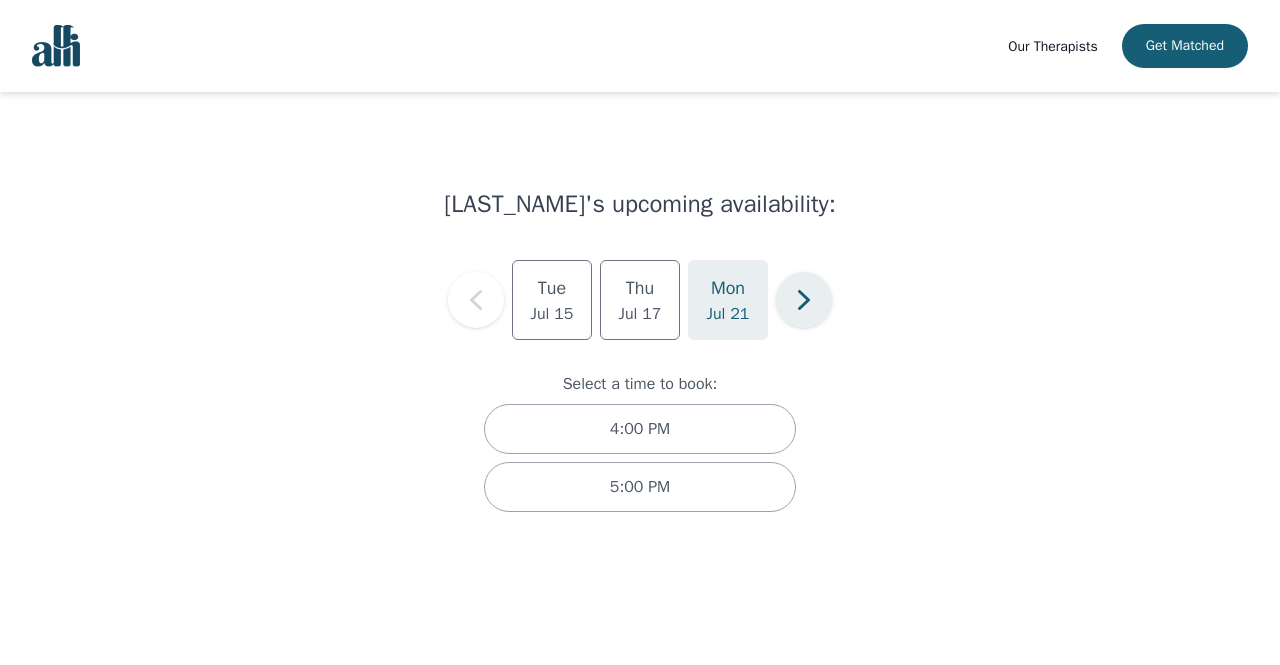 click at bounding box center [804, 300] 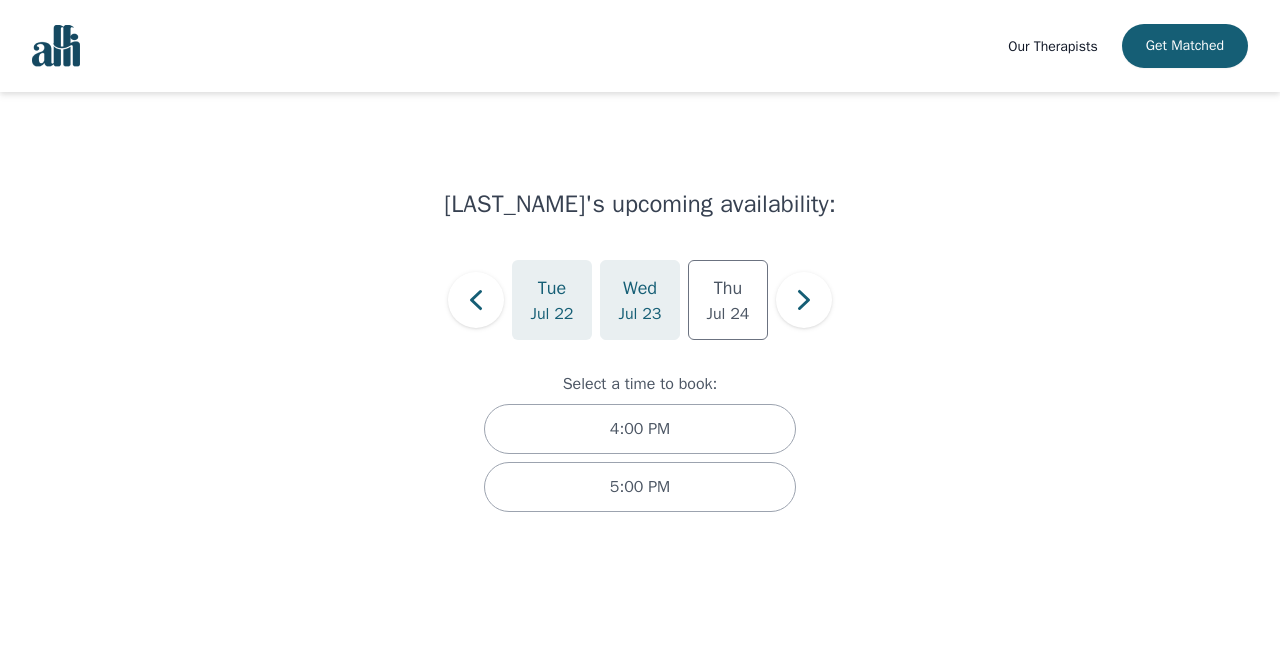 click on "Wed" at bounding box center [640, 288] 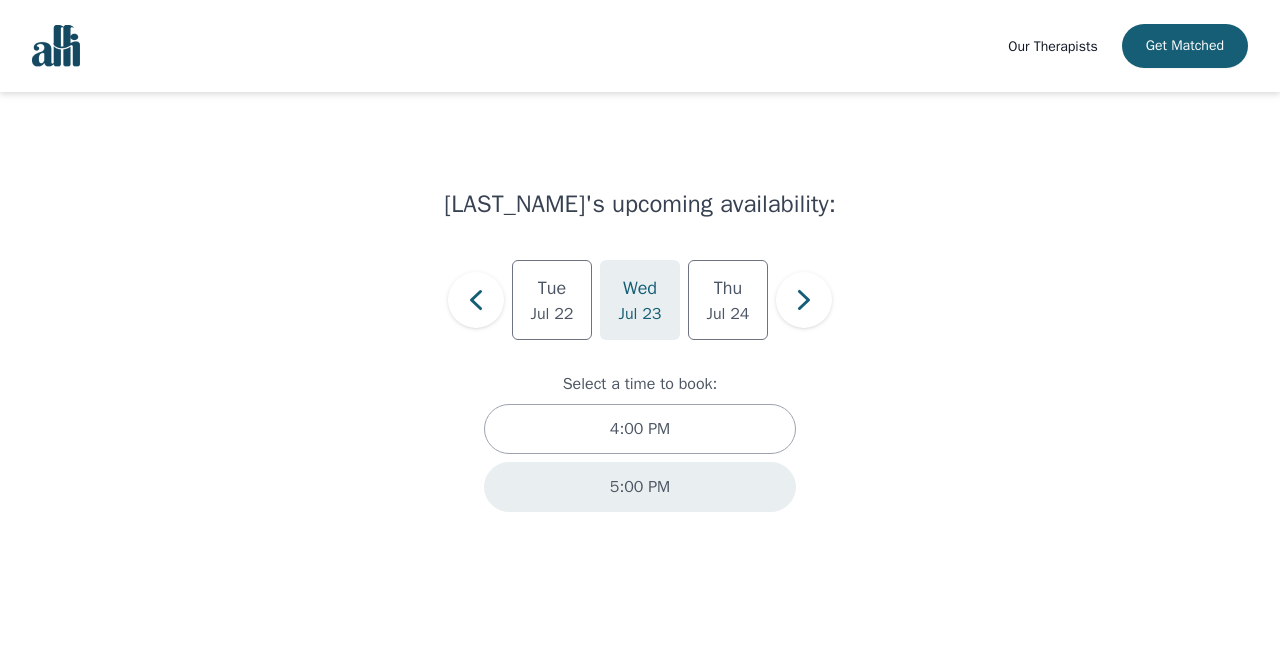 click on "5:00 PM" at bounding box center [640, 429] 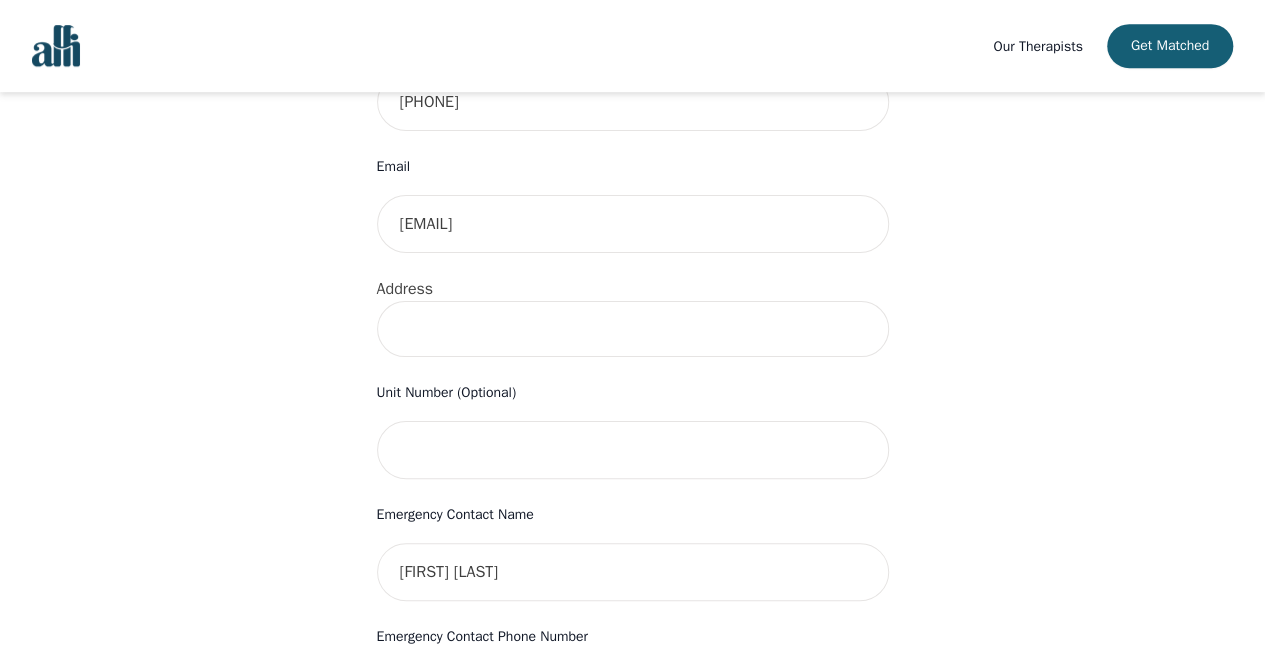 scroll, scrollTop: 591, scrollLeft: 0, axis: vertical 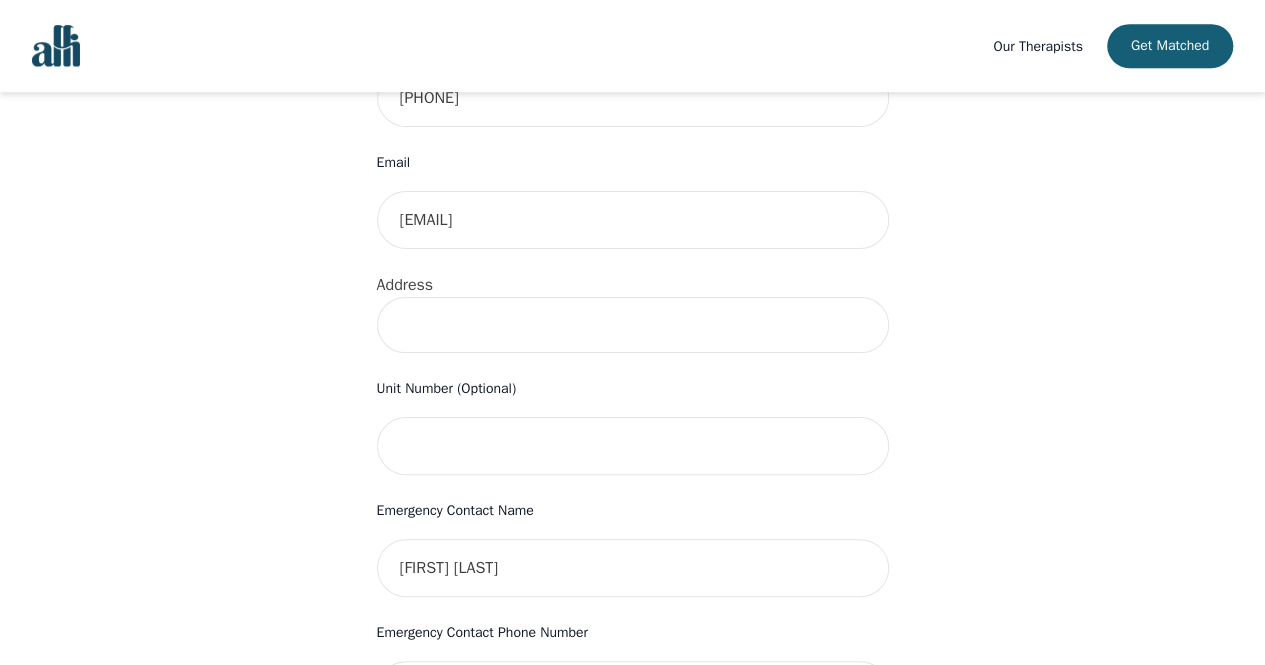 click at bounding box center (633, 325) 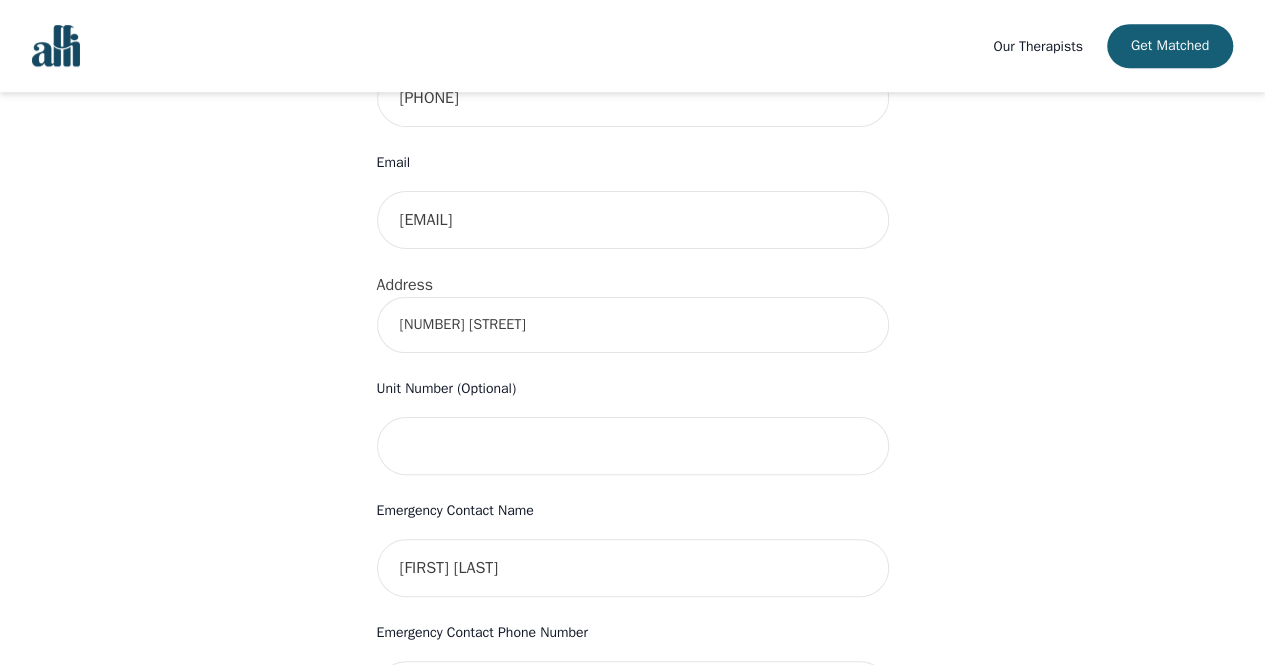 click on "[NUMBER] [STREET]" at bounding box center [633, 325] 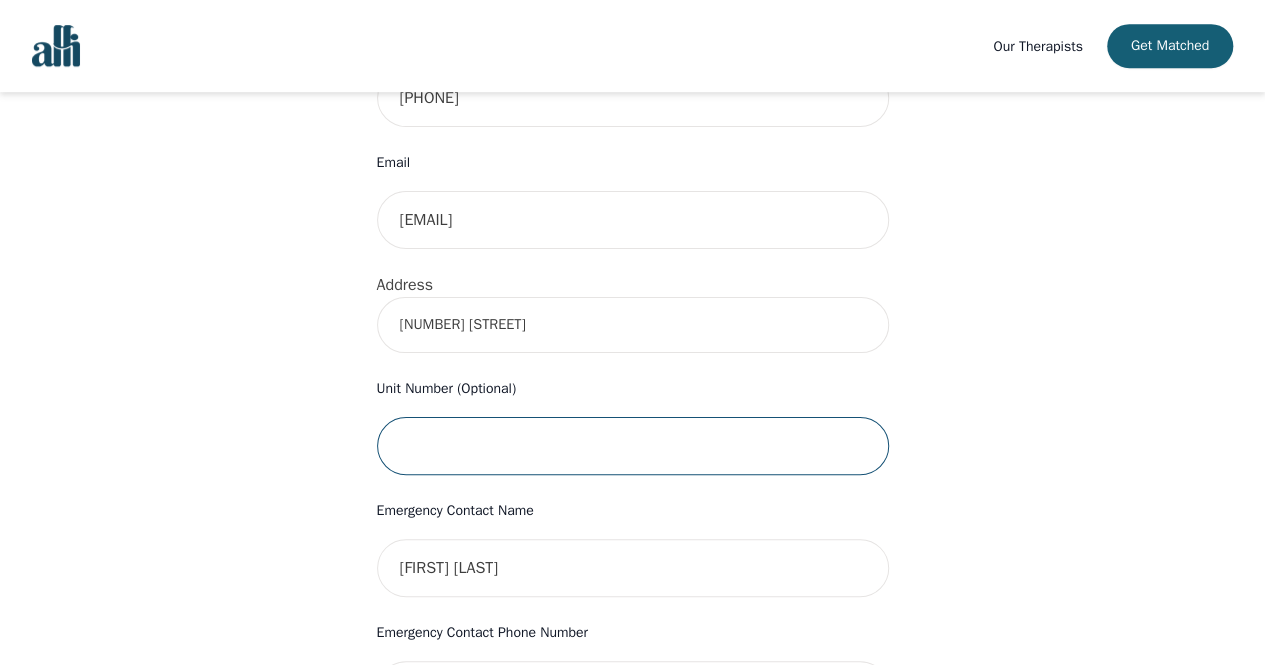 click at bounding box center [633, 446] 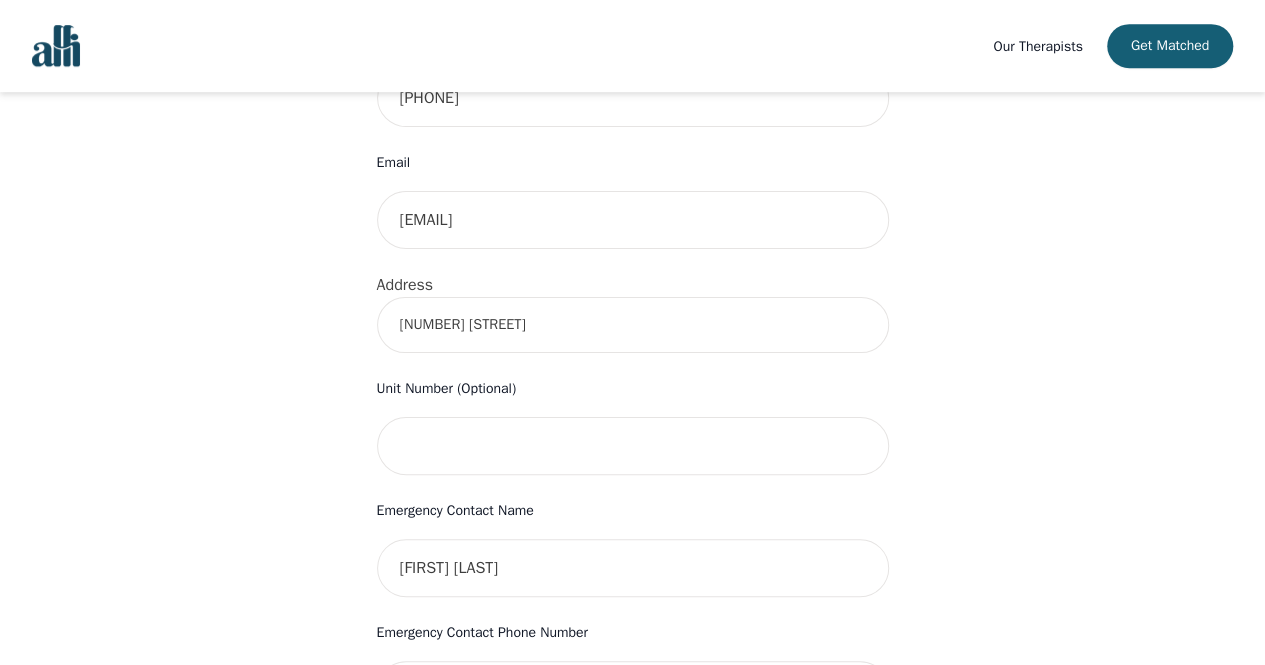 click on "[NUMBER] [STREET]" at bounding box center [633, 325] 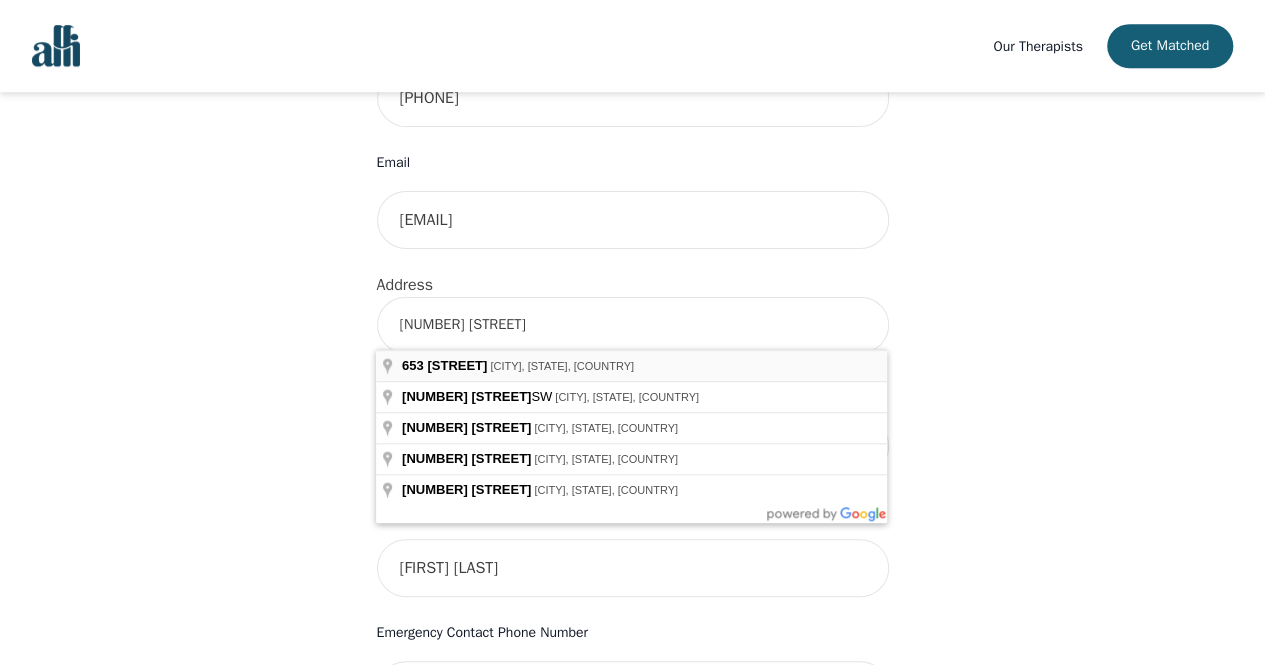 type on "[NUMBER] [STREET]" 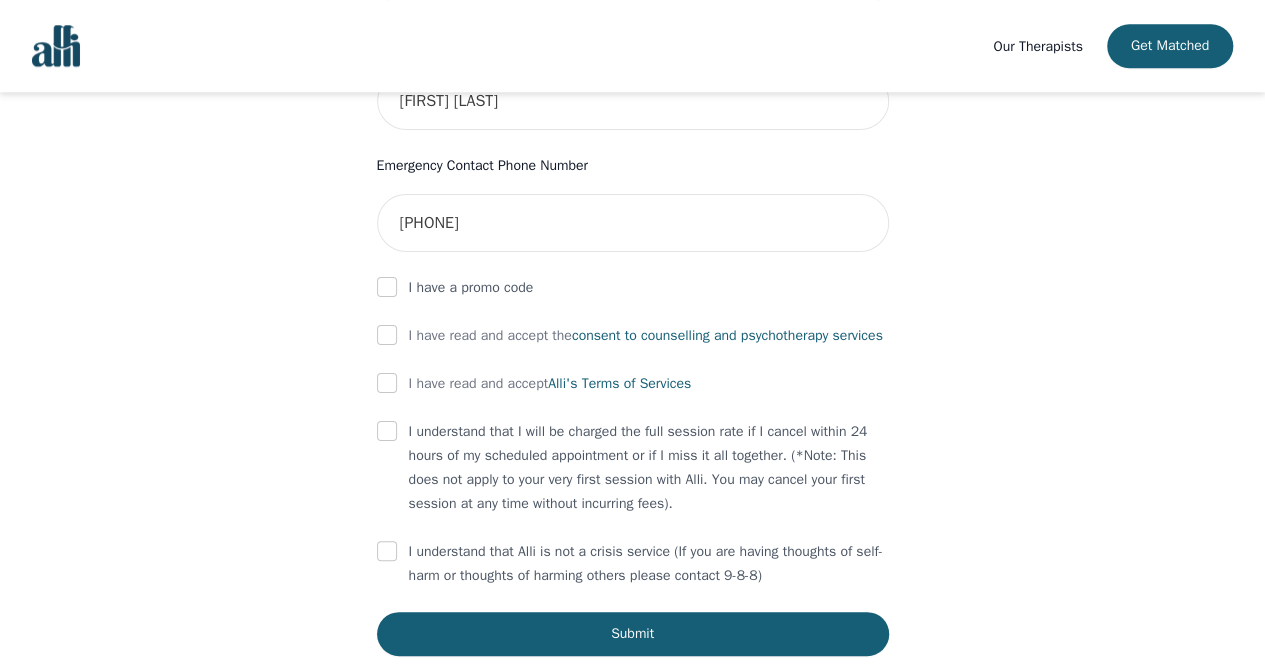 scroll, scrollTop: 1130, scrollLeft: 0, axis: vertical 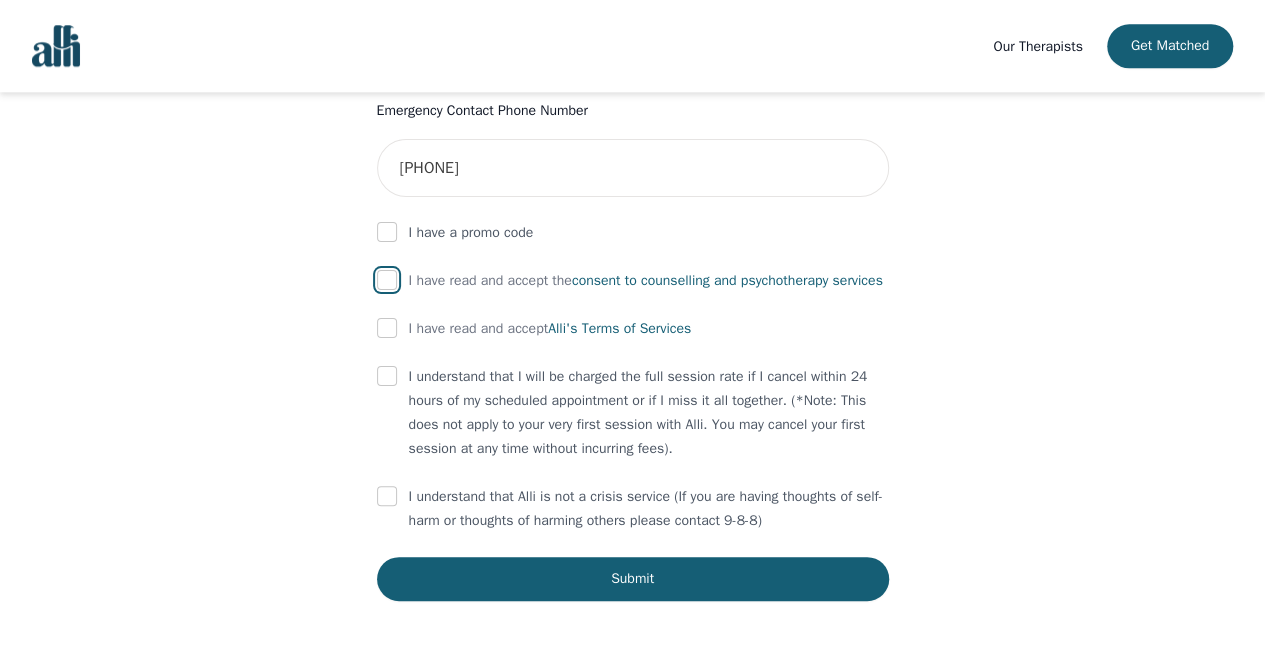 click at bounding box center (387, 280) 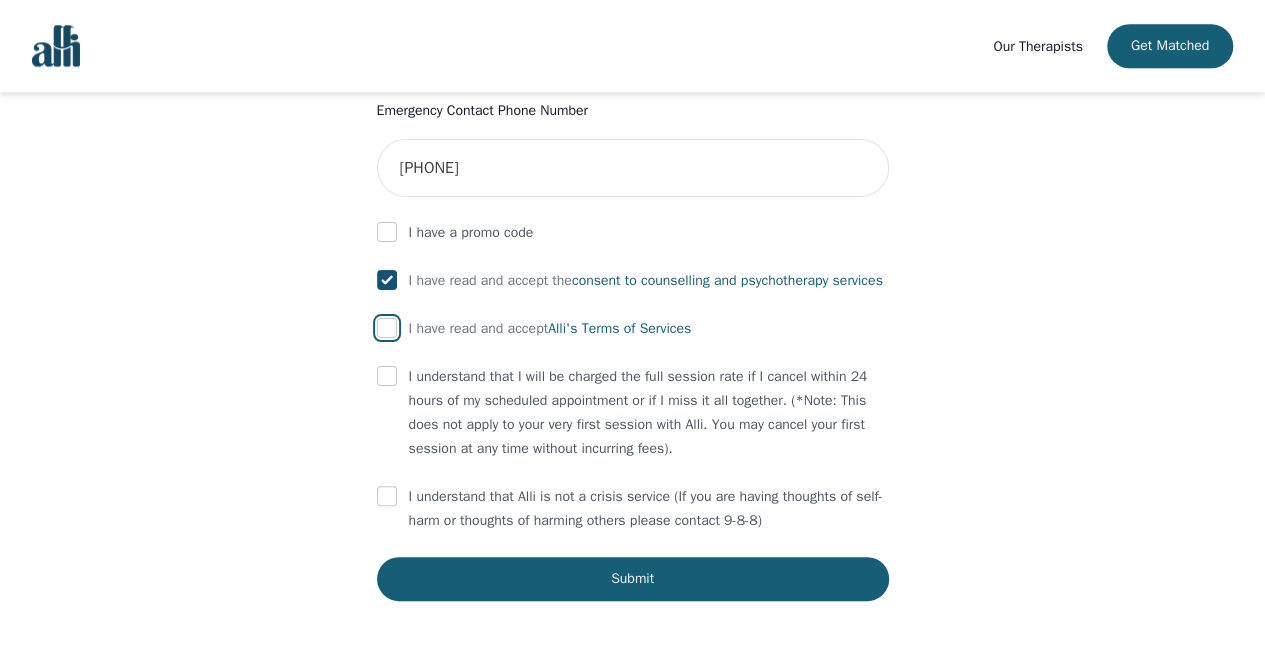 click at bounding box center (387, 328) 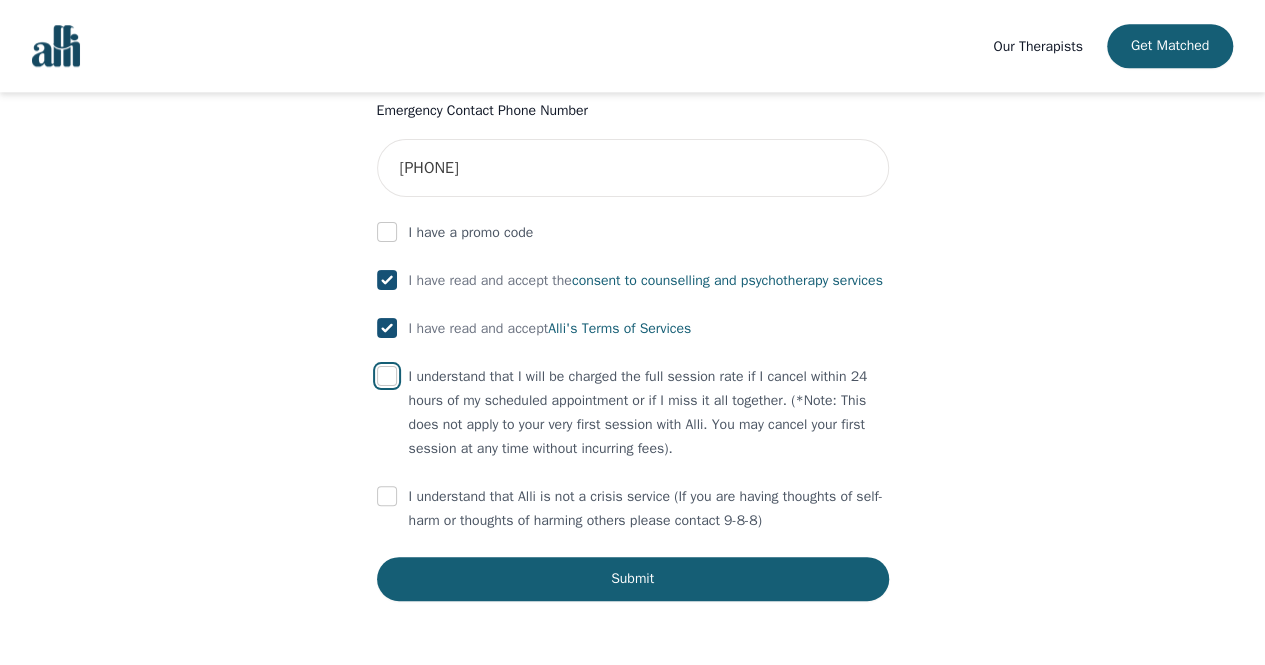 click at bounding box center [387, 376] 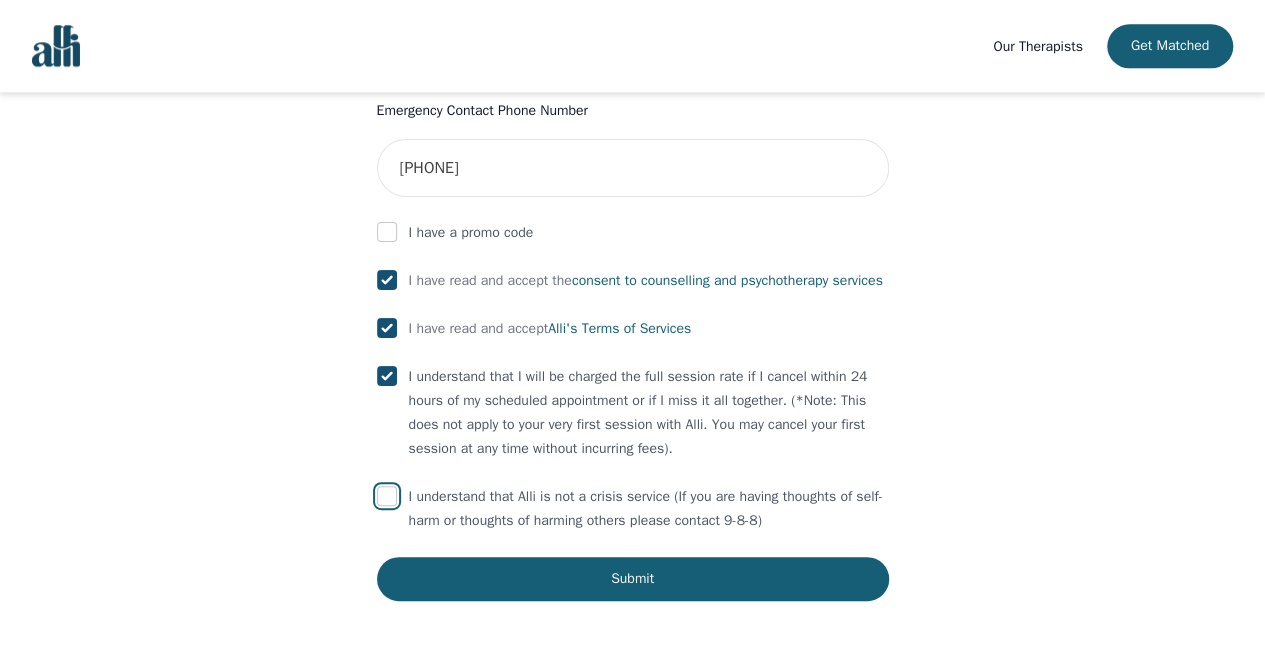 click at bounding box center (387, 496) 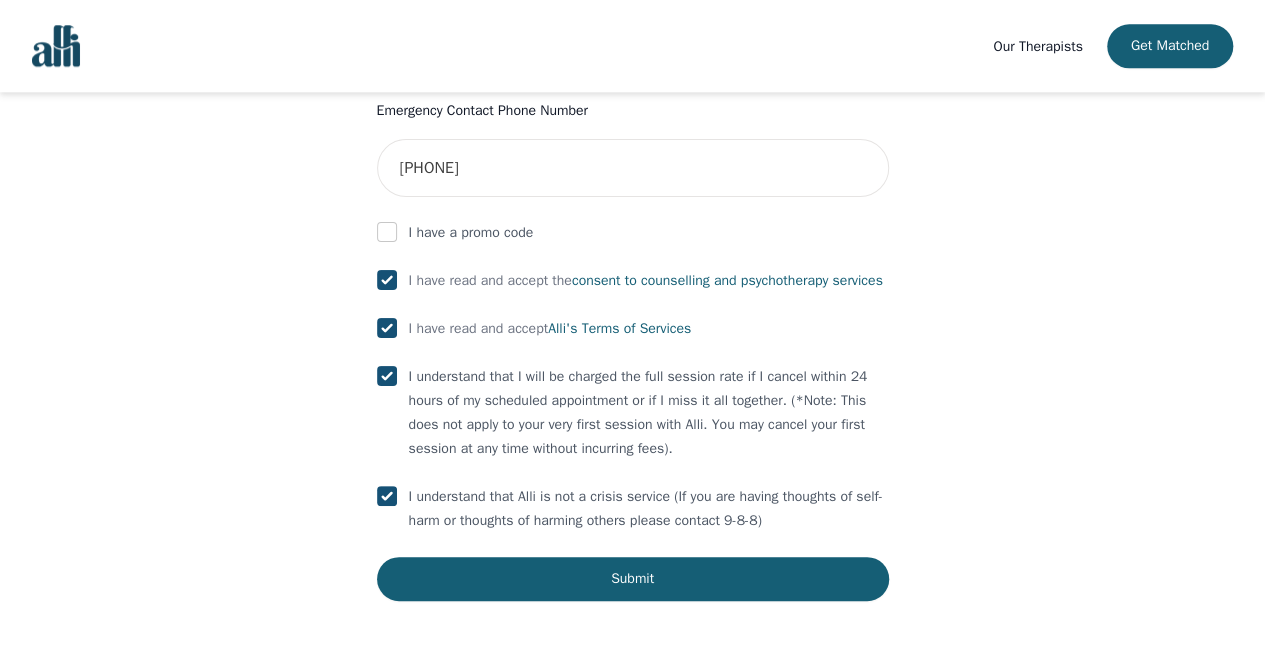 checkbox on "true" 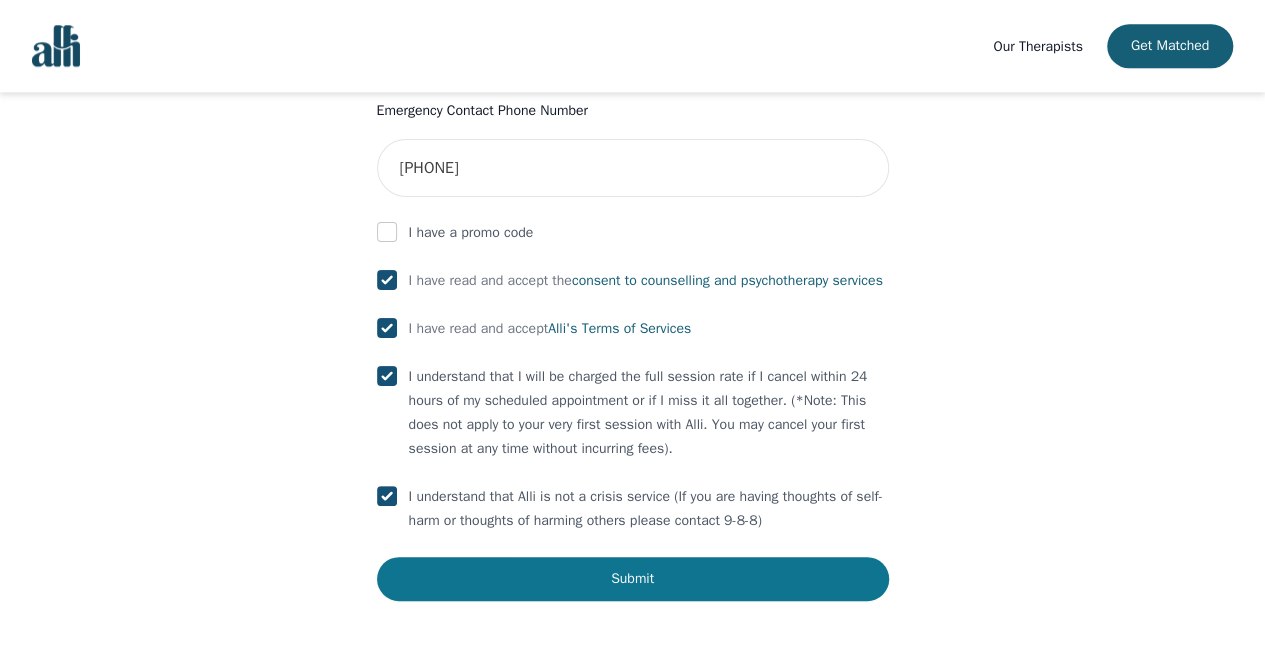 click on "Submit" at bounding box center [633, 579] 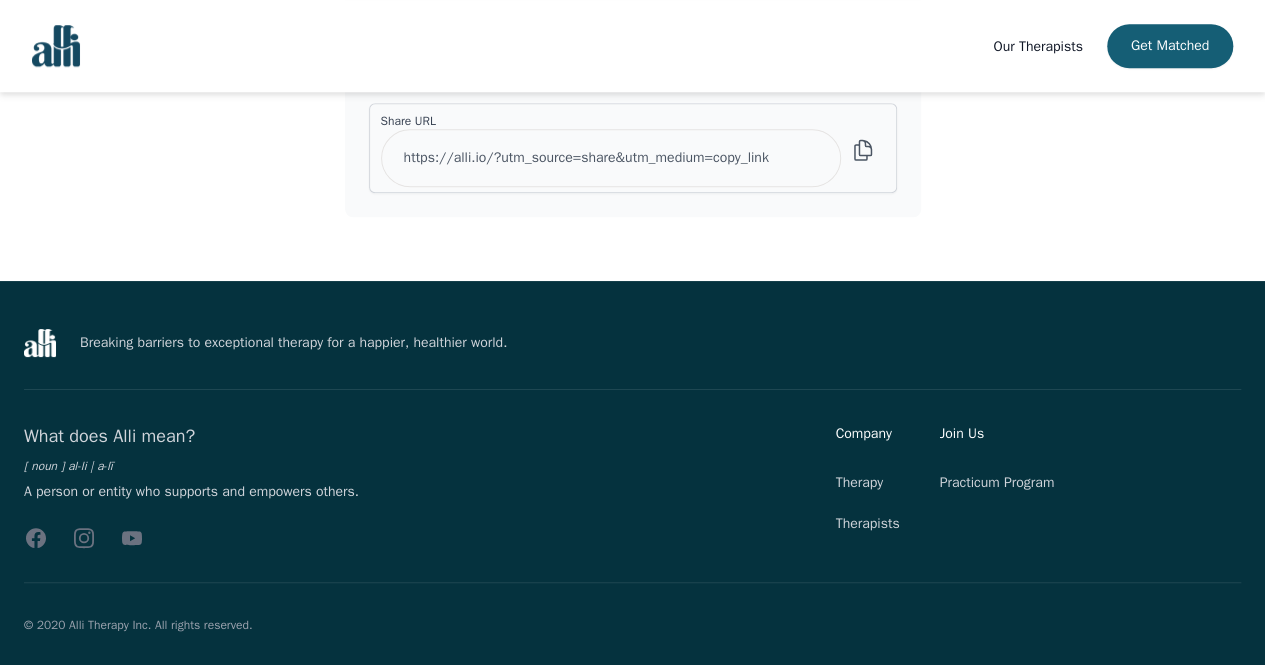 scroll, scrollTop: 0, scrollLeft: 0, axis: both 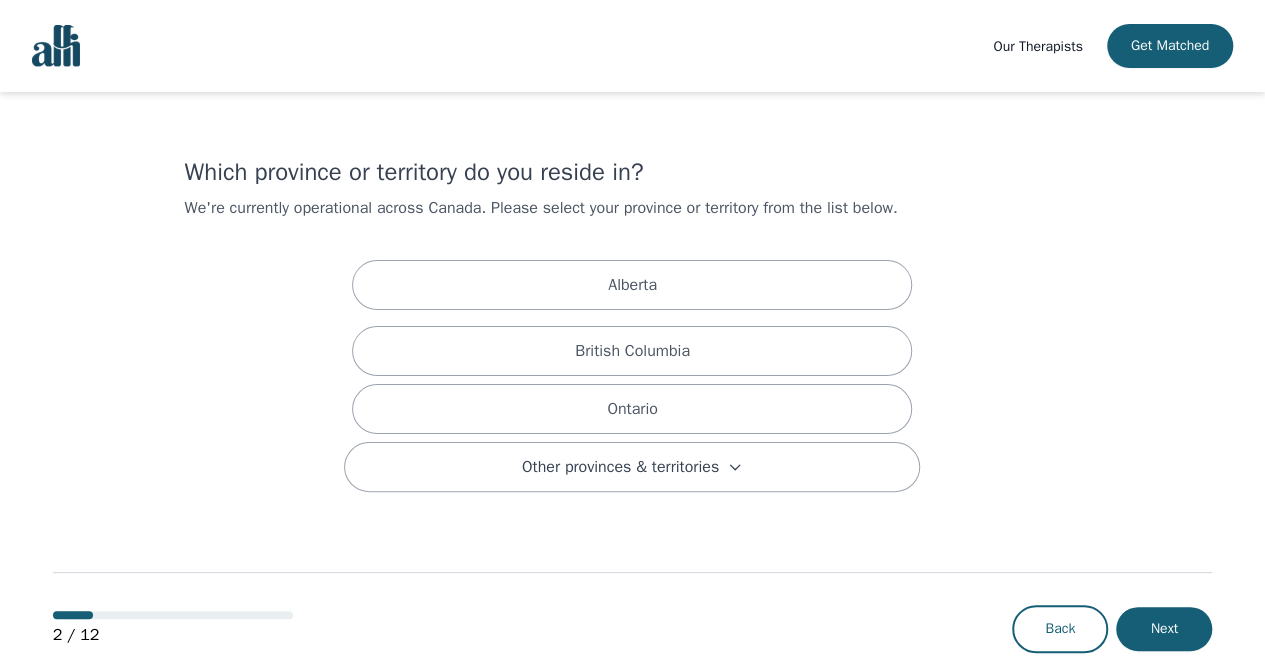 click at bounding box center [56, 46] 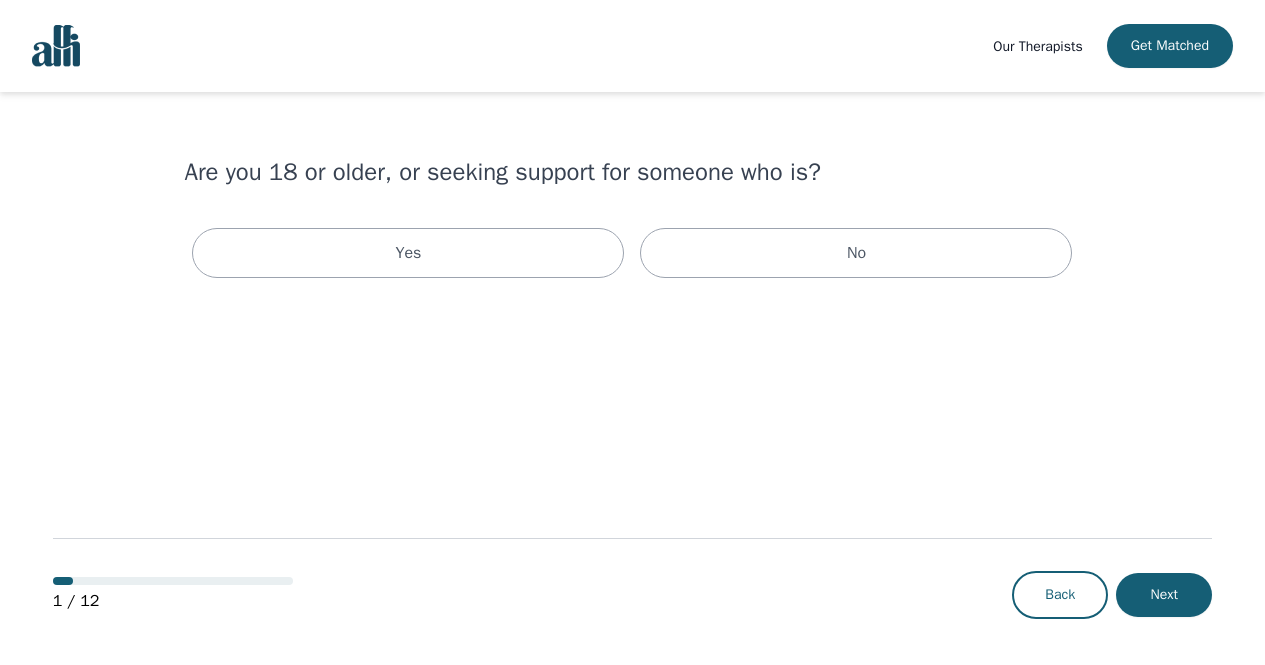 scroll, scrollTop: 0, scrollLeft: 0, axis: both 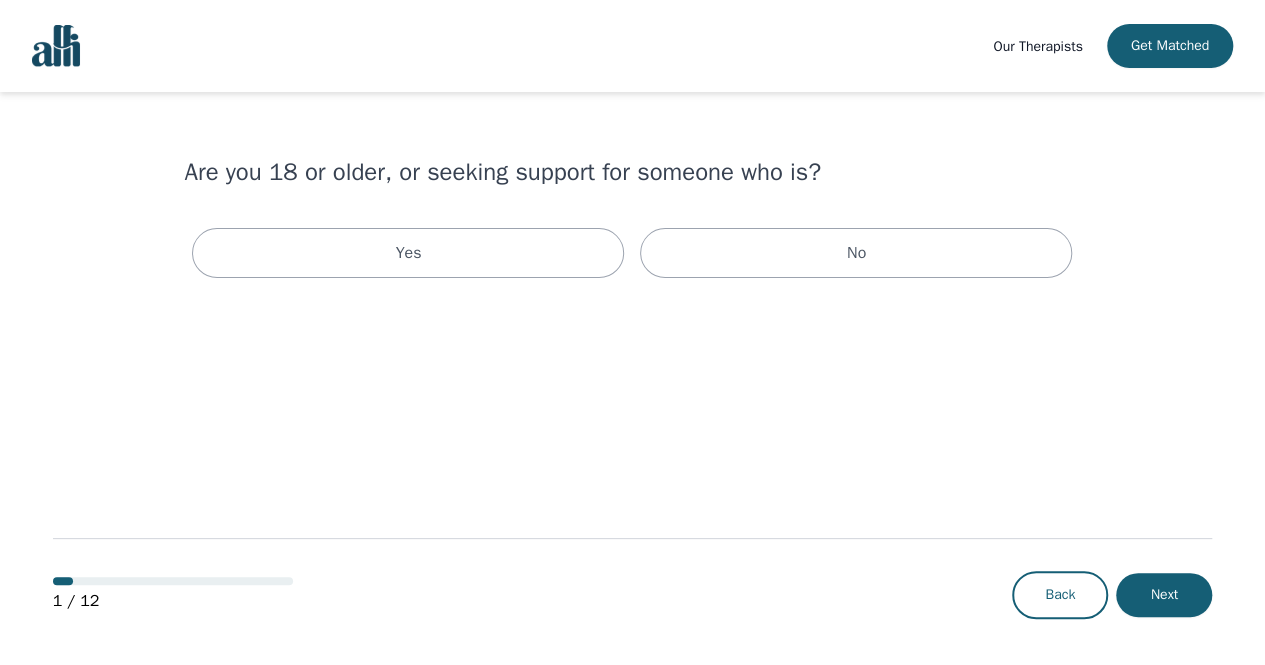 click on "Our Therapists" at bounding box center [1037, 46] 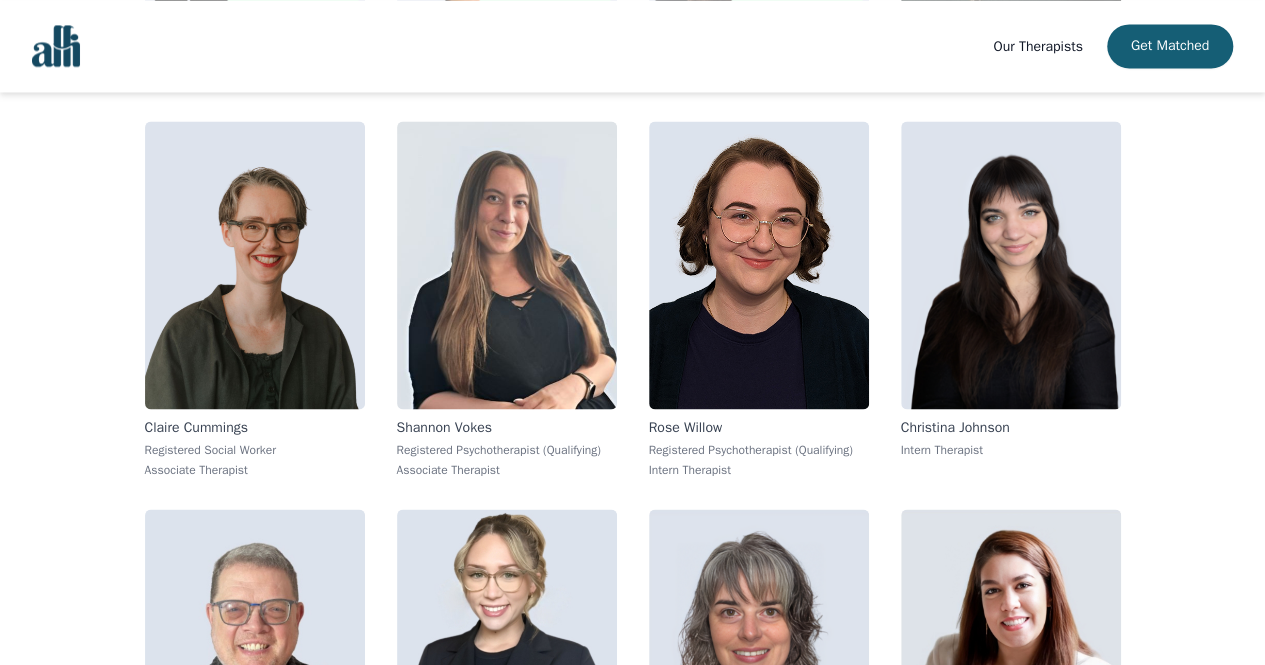 scroll, scrollTop: 0, scrollLeft: 0, axis: both 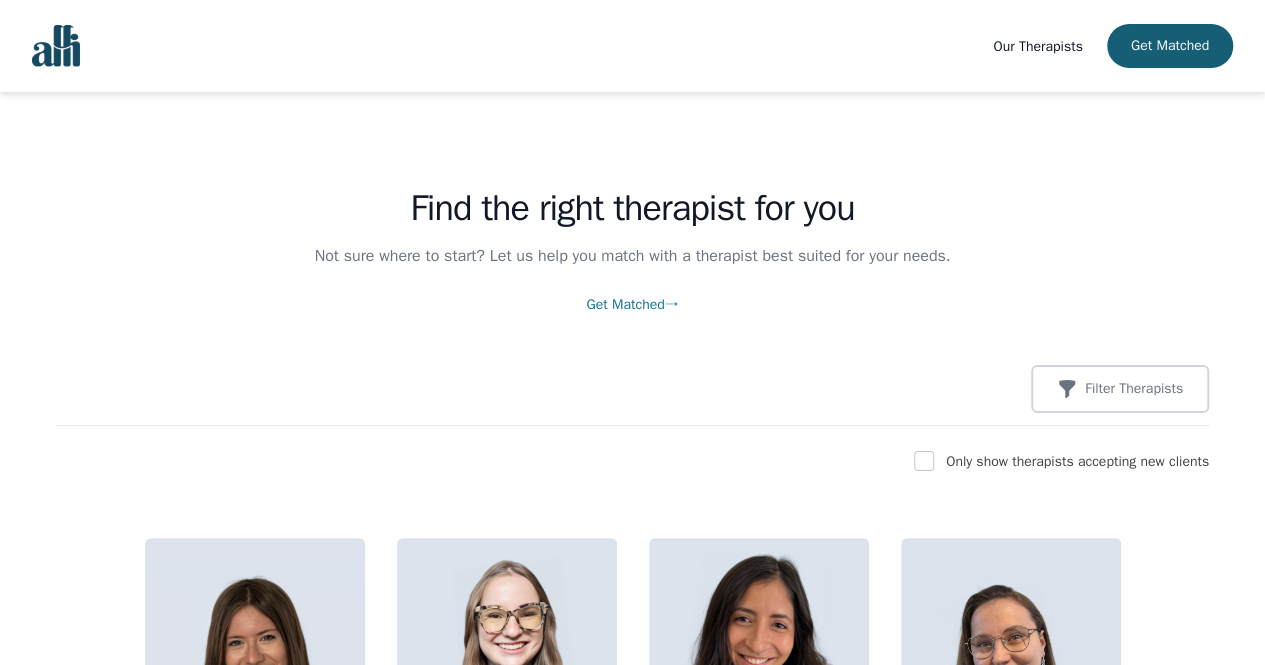 click at bounding box center (56, 46) 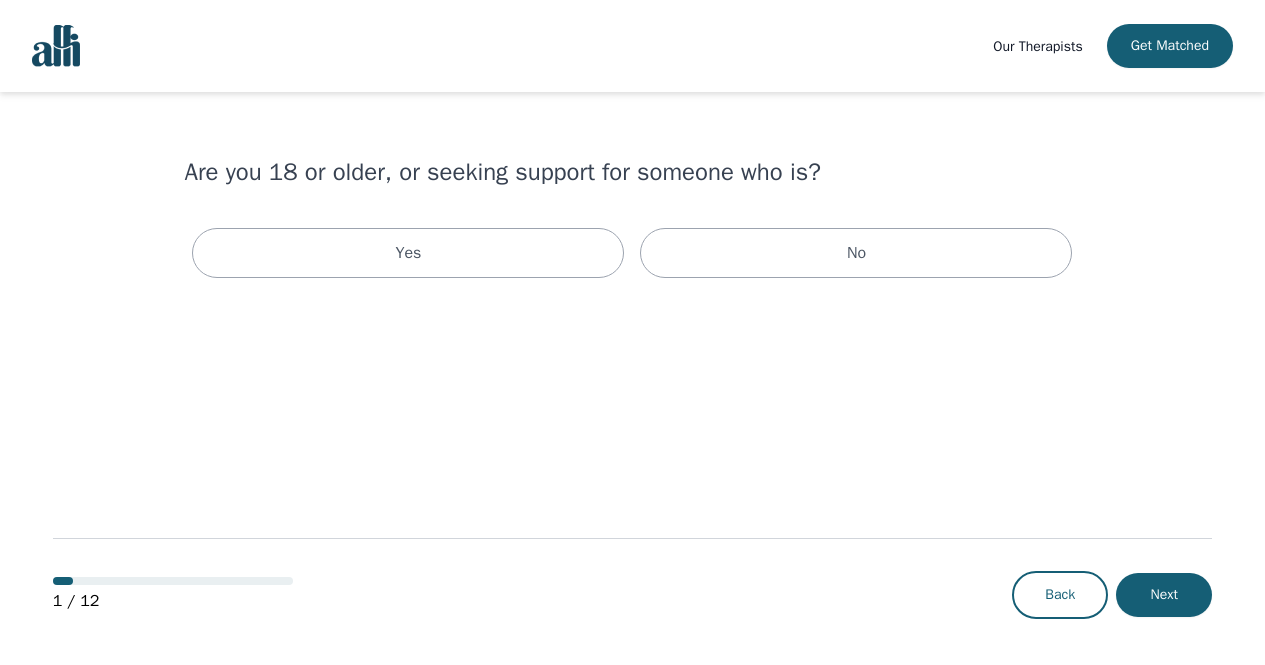 scroll, scrollTop: 0, scrollLeft: 0, axis: both 